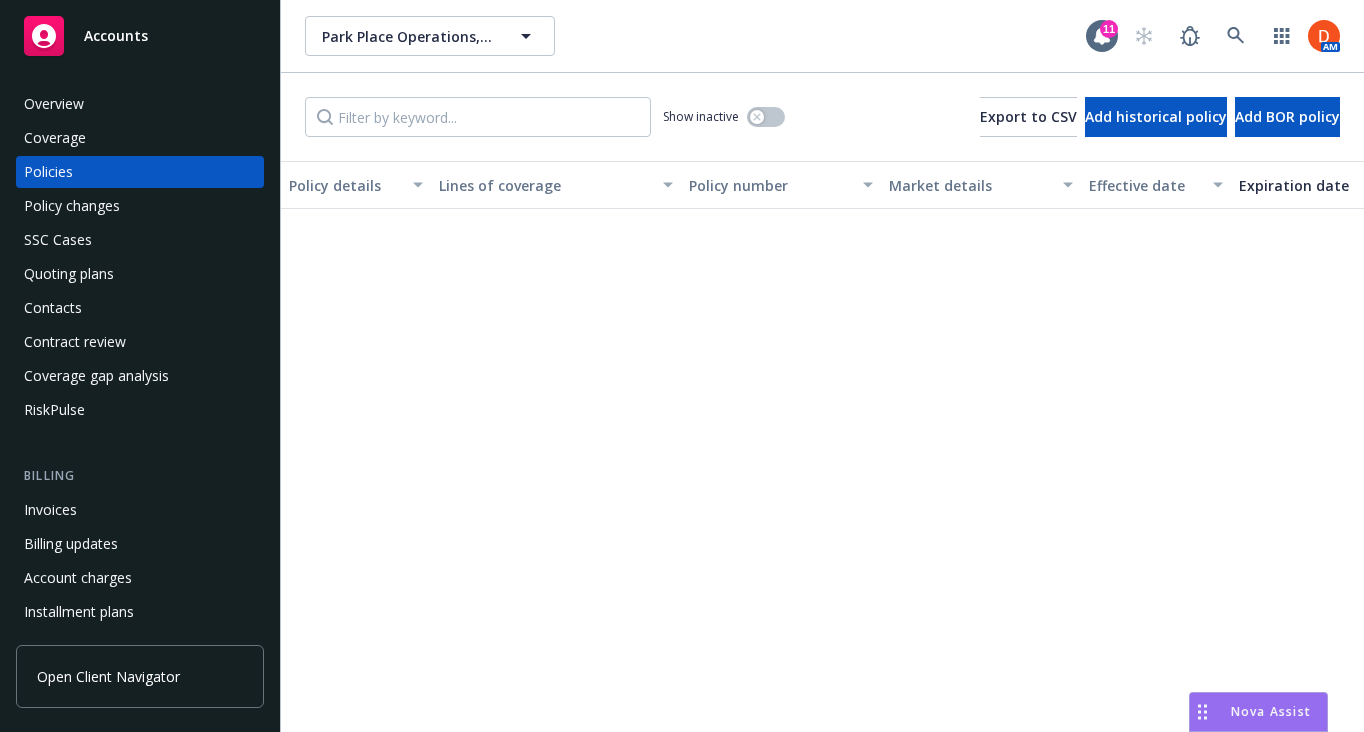 scroll, scrollTop: 0, scrollLeft: 0, axis: both 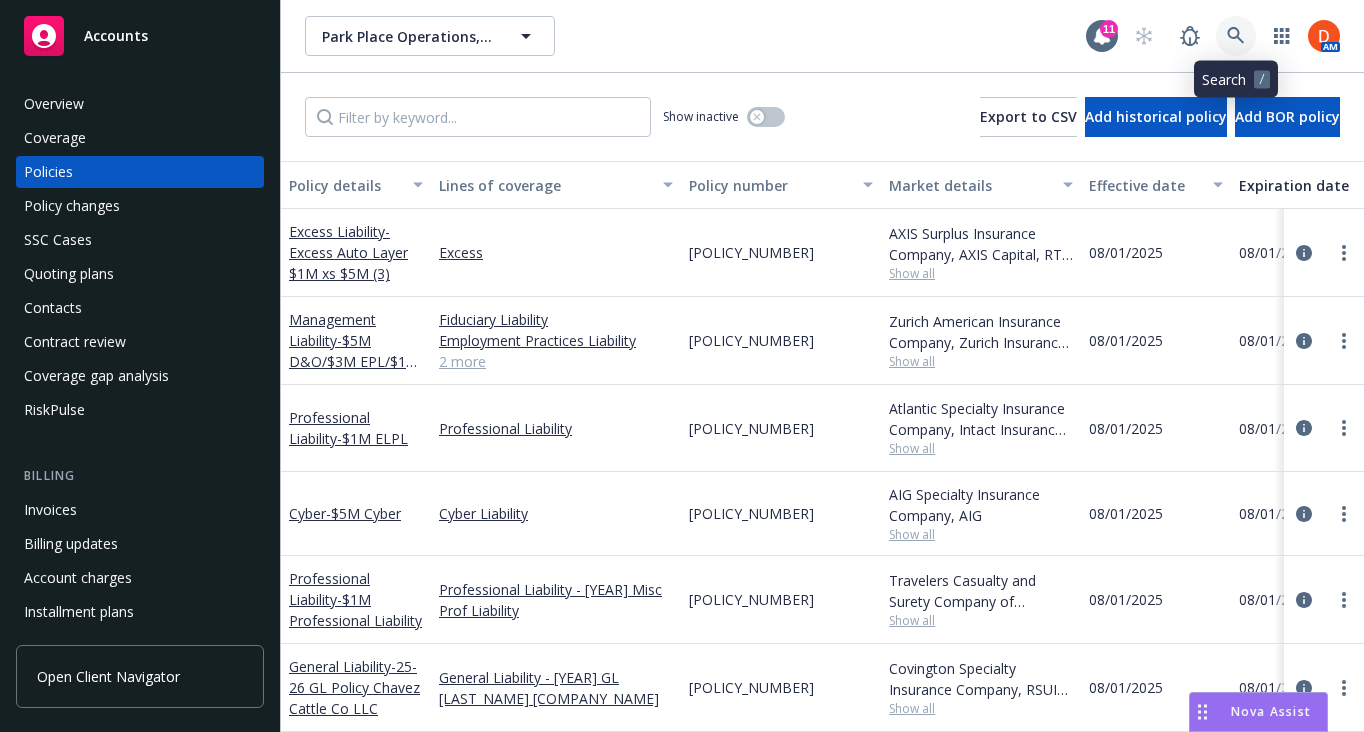 click at bounding box center (1236, 36) 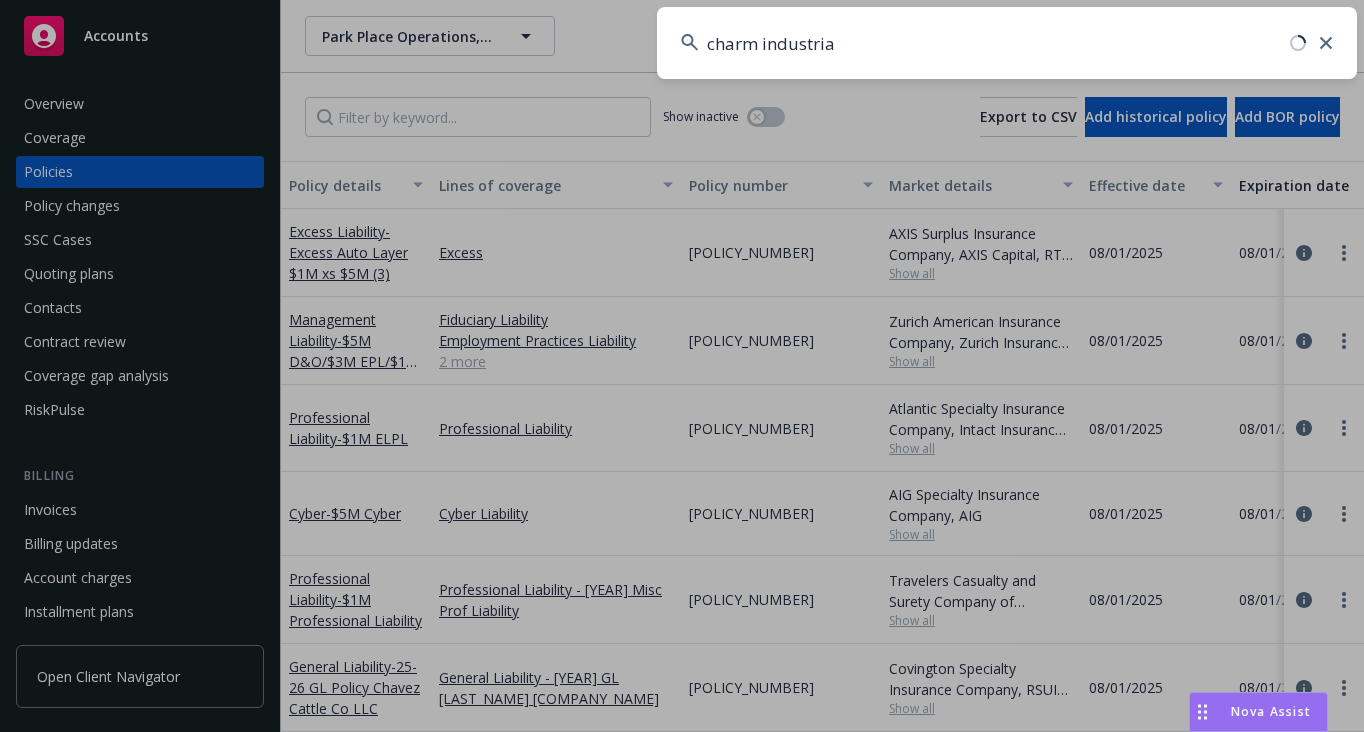 type on "[COMPANY_NAME]" 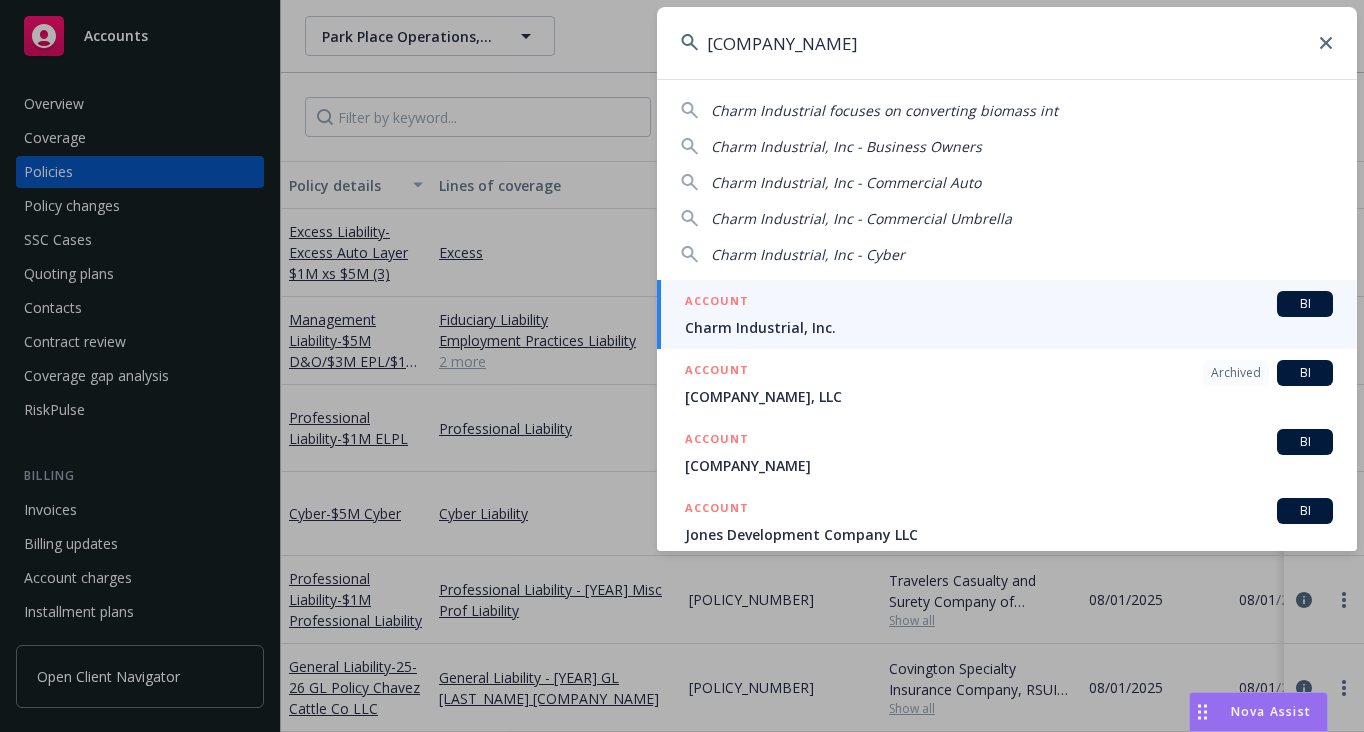 click on "Charm Industrial, Inc." at bounding box center [1009, 327] 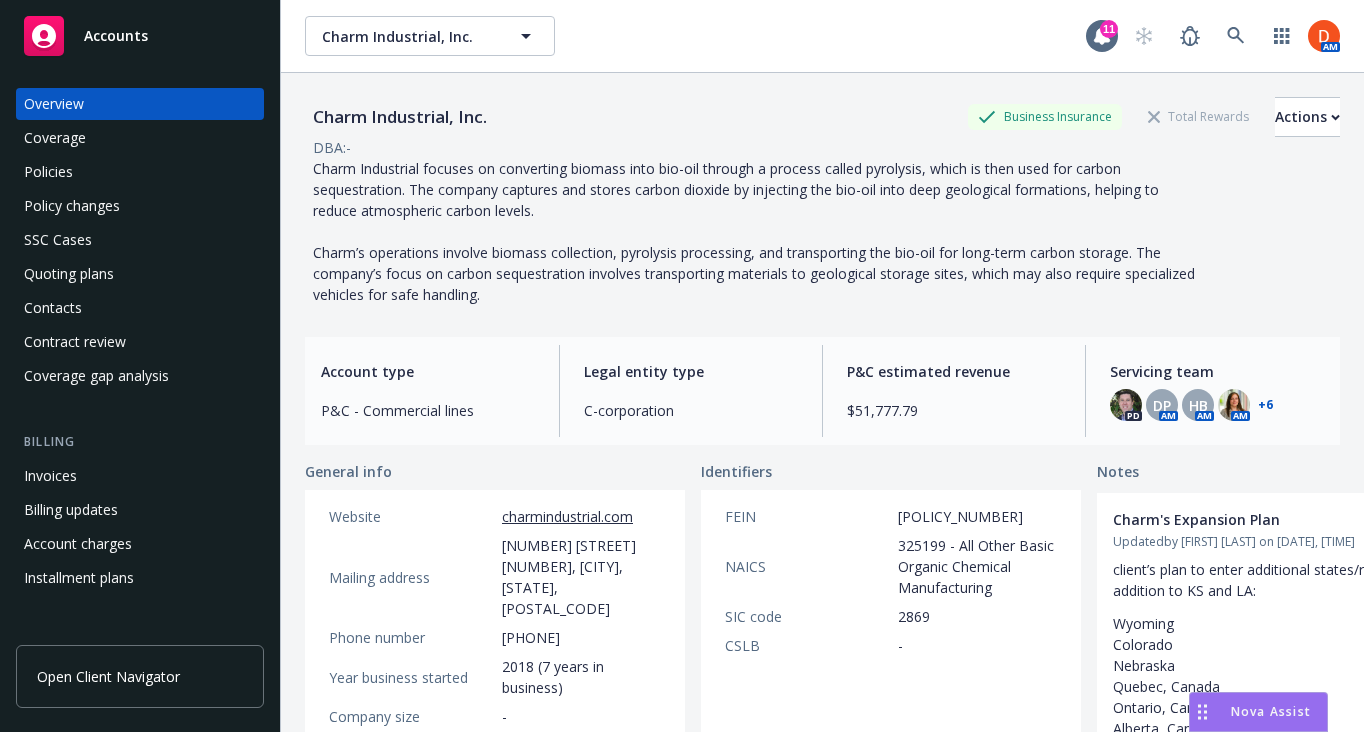 click on "Invoices" at bounding box center (140, 476) 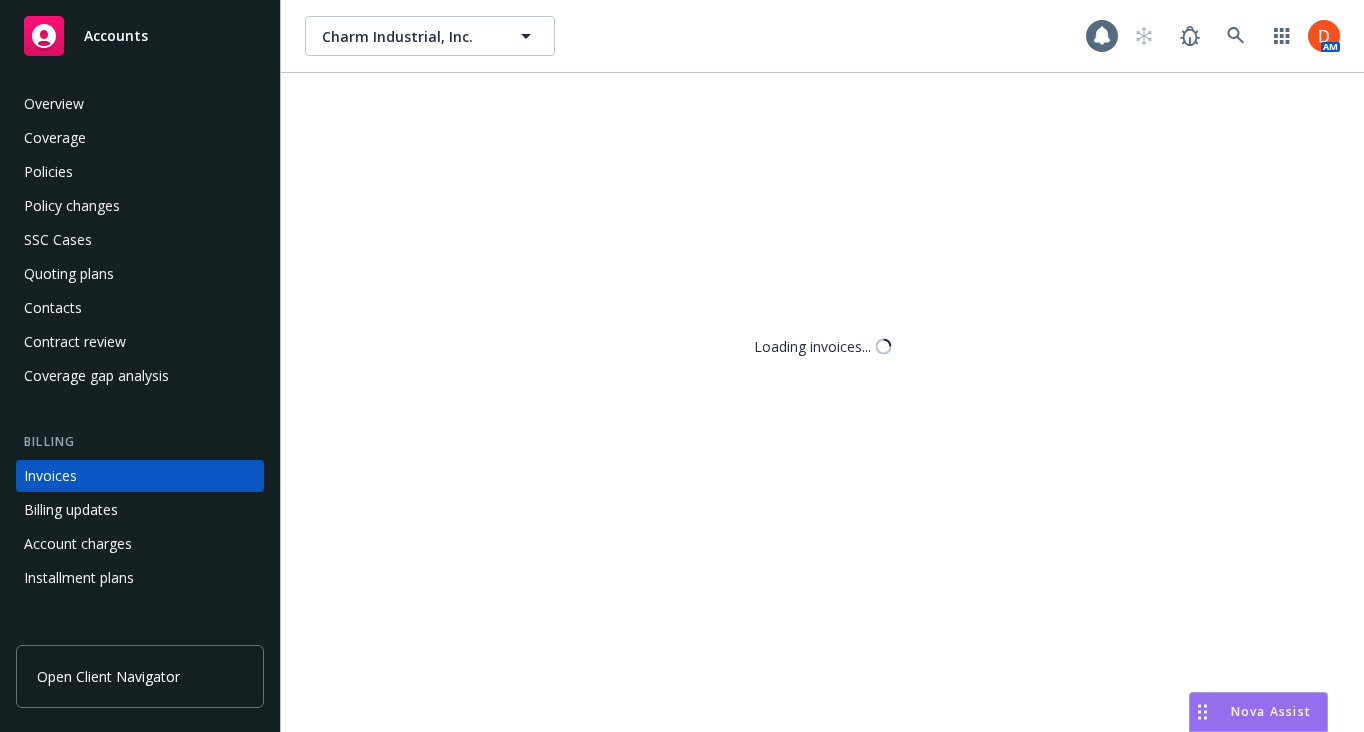 scroll, scrollTop: 78, scrollLeft: 0, axis: vertical 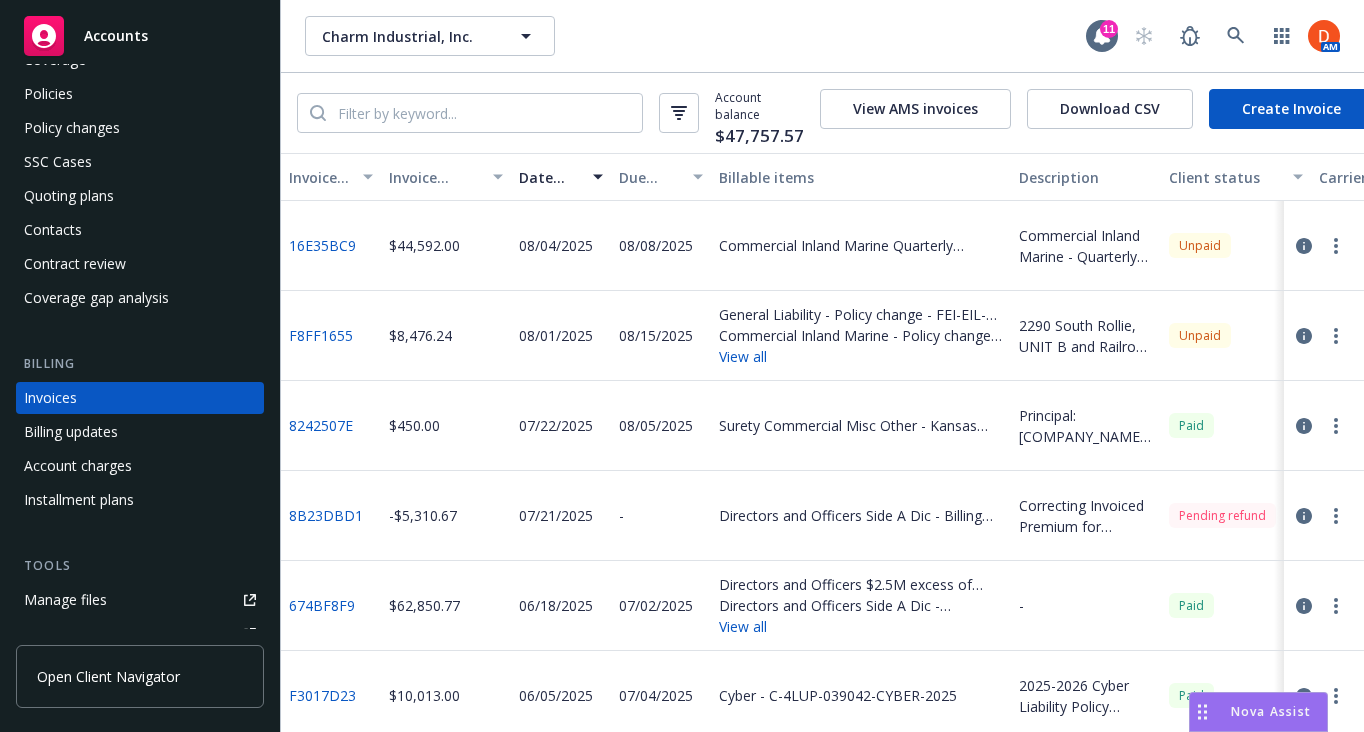 click 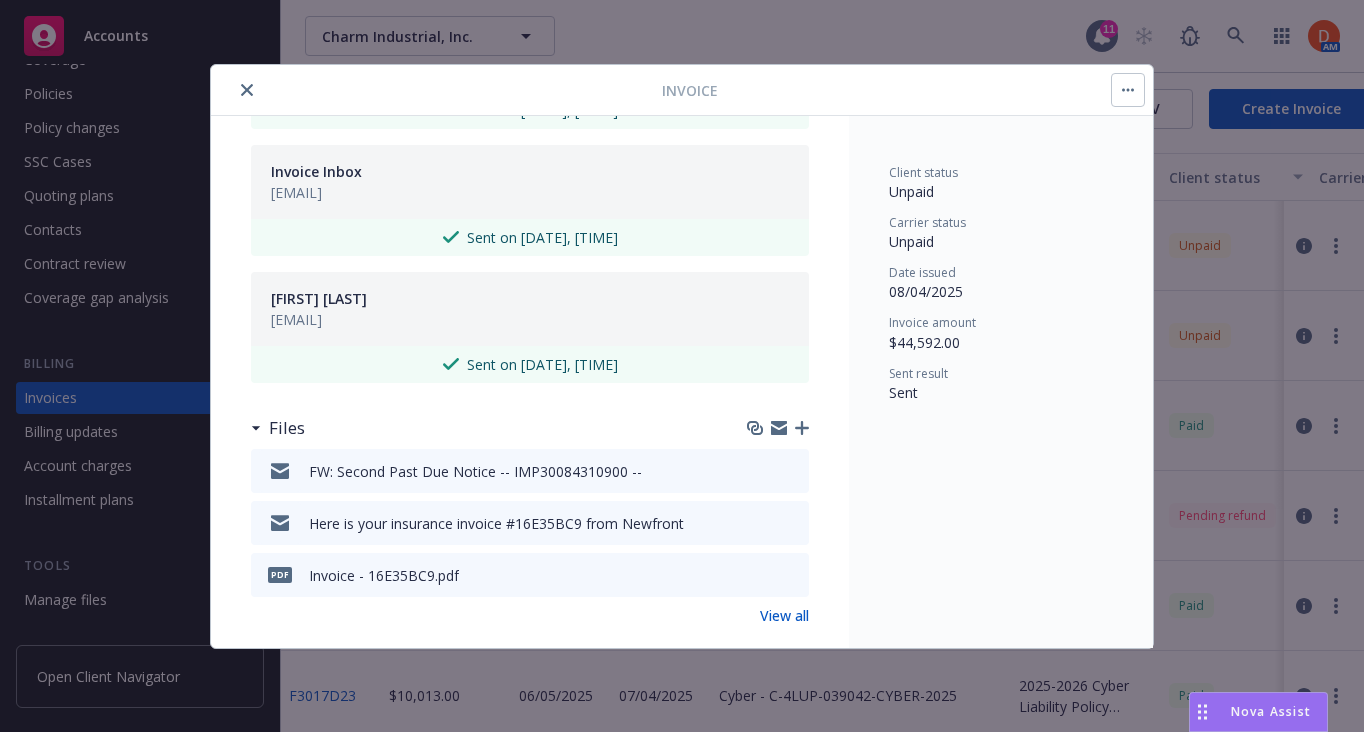 scroll, scrollTop: 746, scrollLeft: 0, axis: vertical 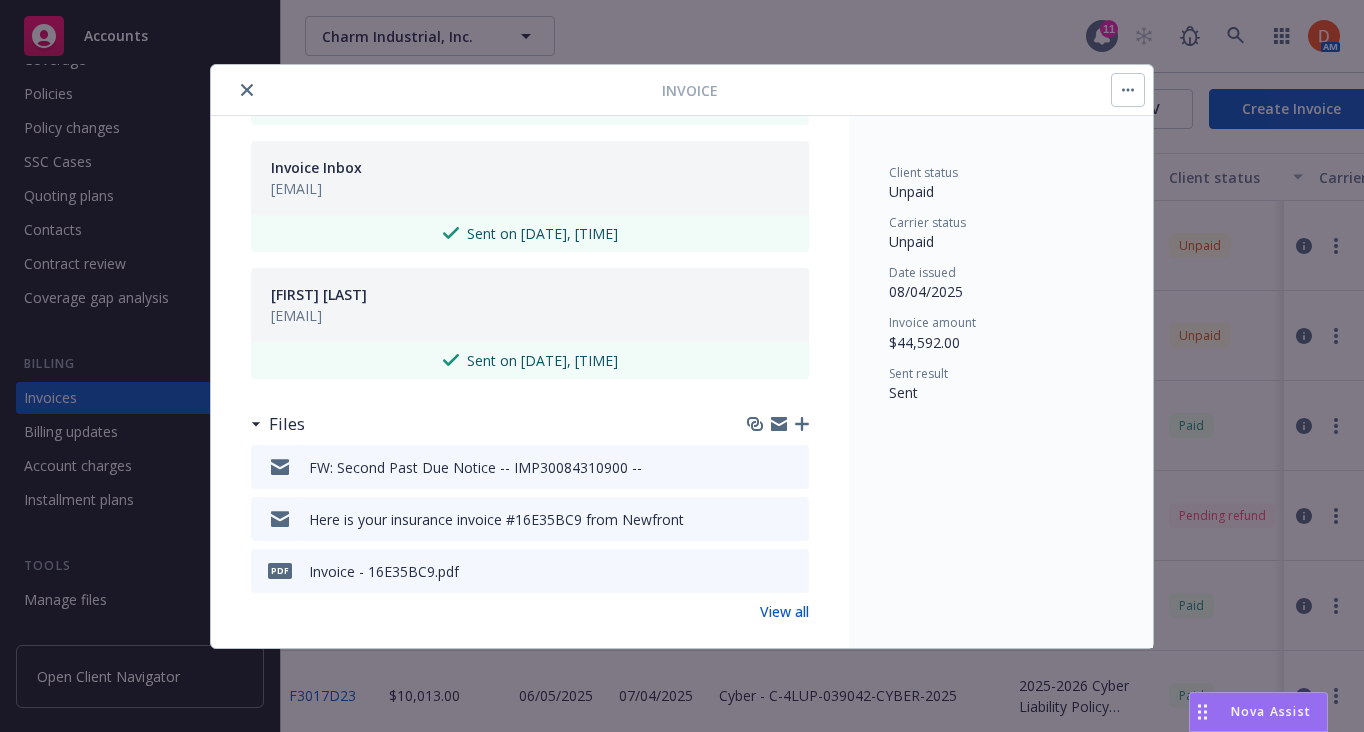 click 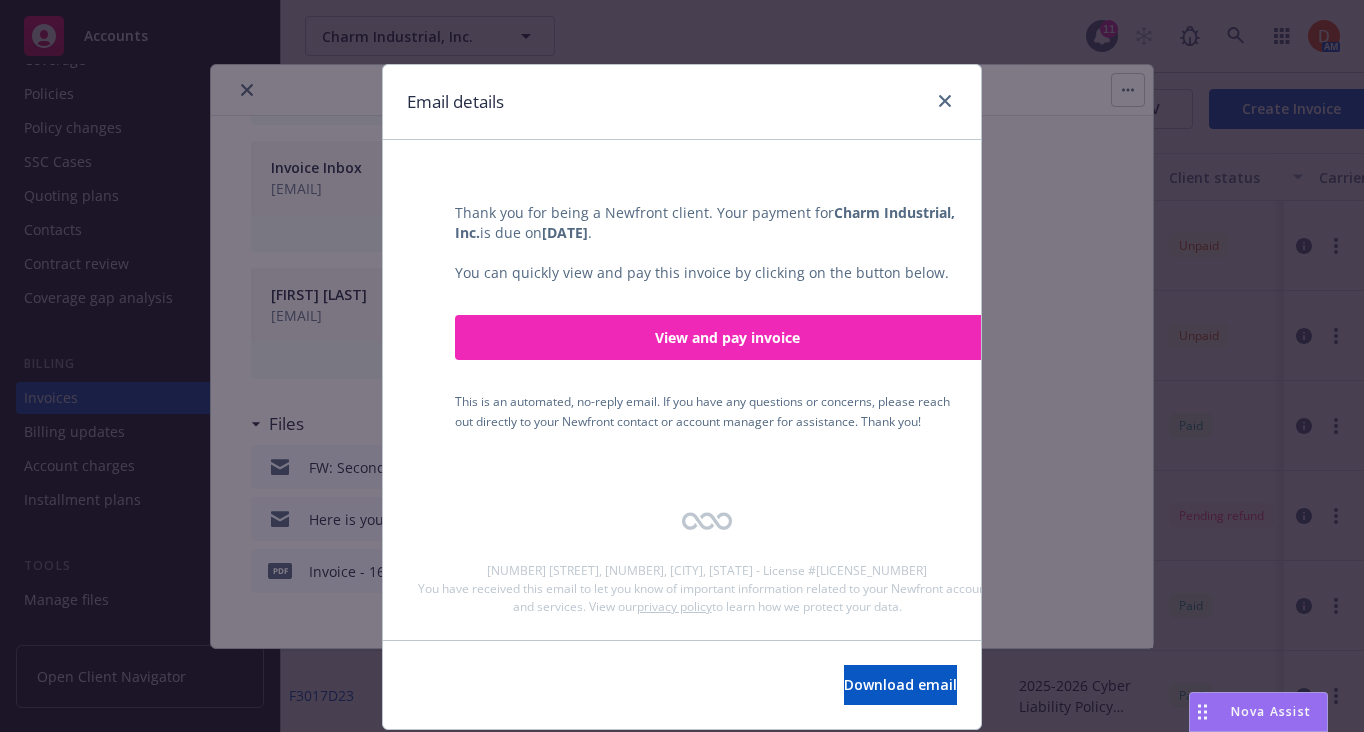 scroll, scrollTop: 506, scrollLeft: 0, axis: vertical 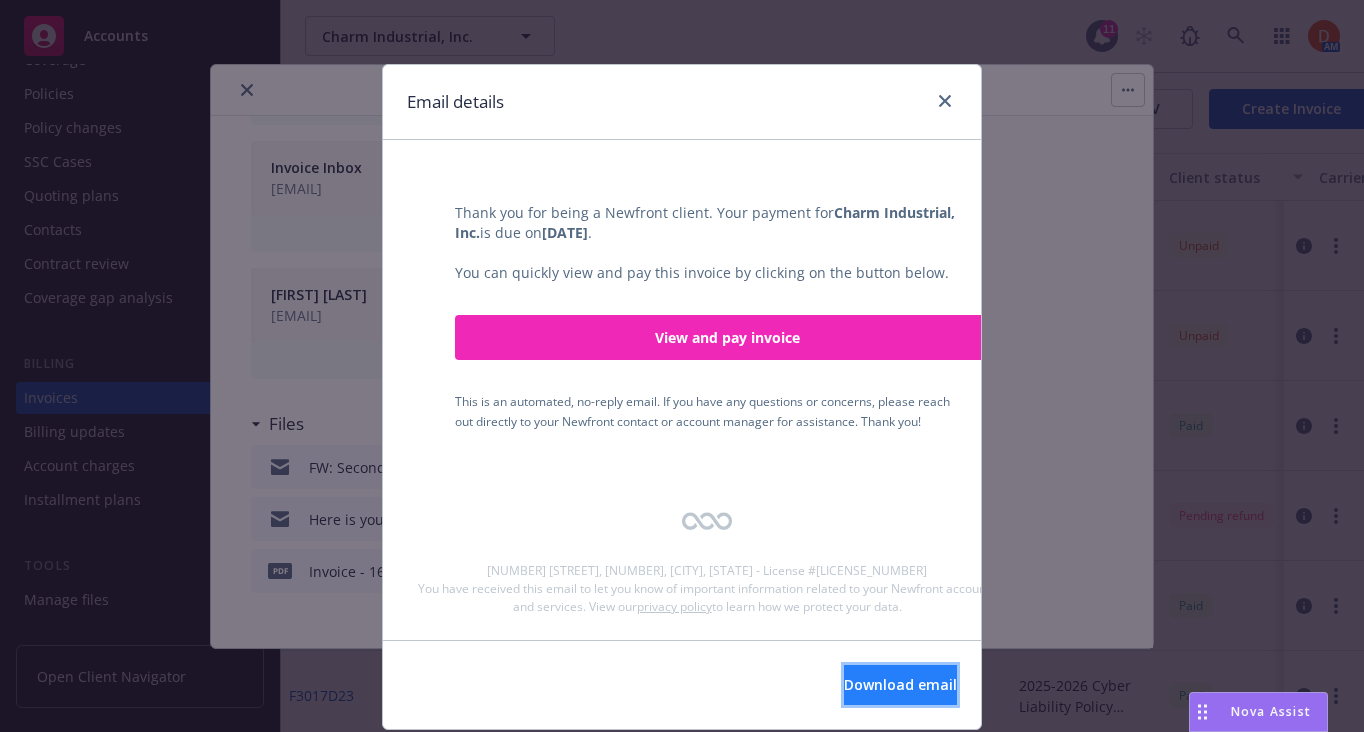click on "Download email" at bounding box center (900, 685) 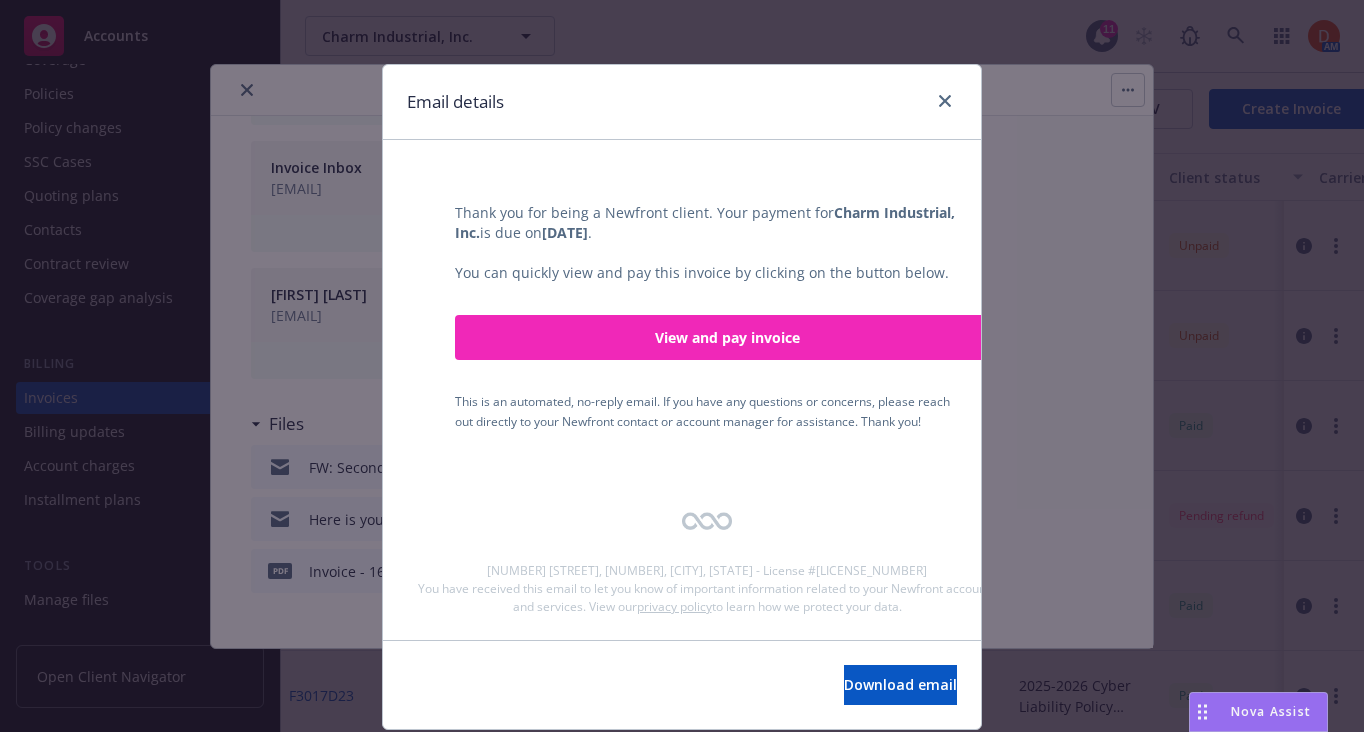 click on "Email details" at bounding box center (682, 102) 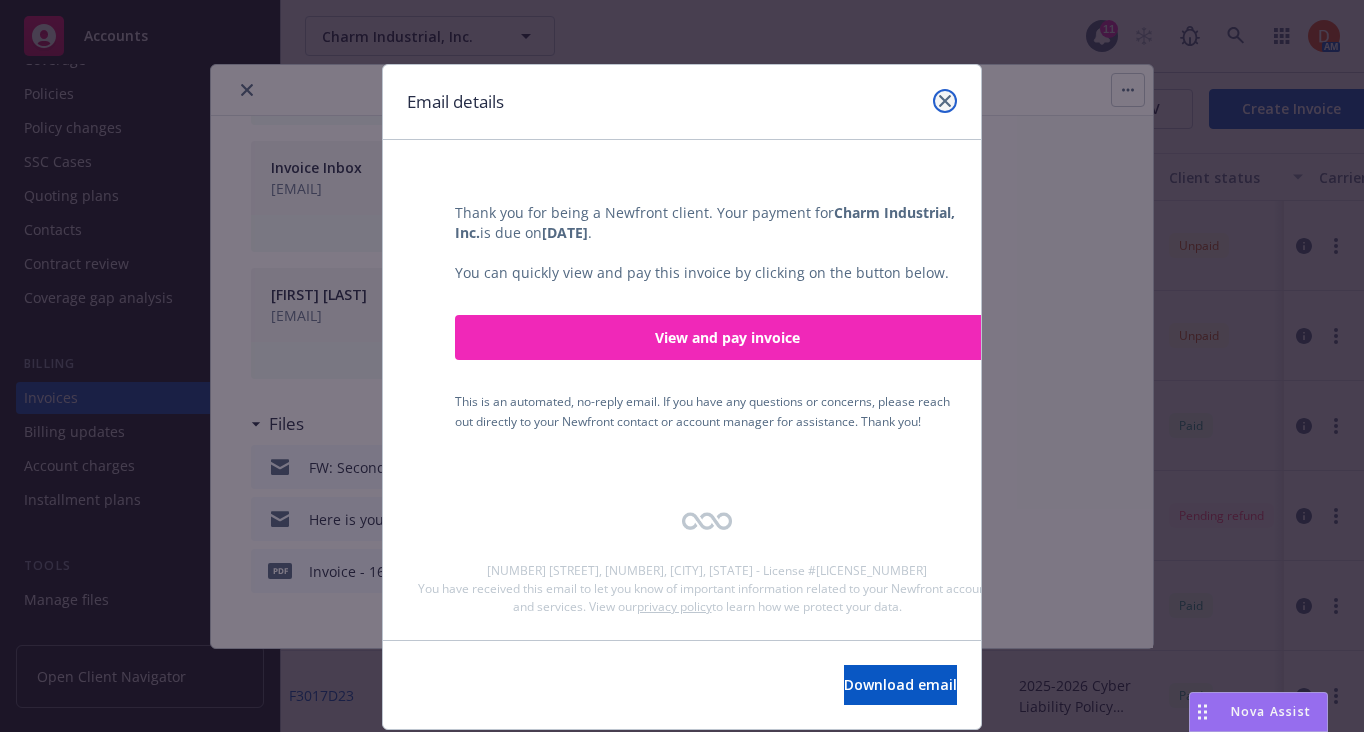 click 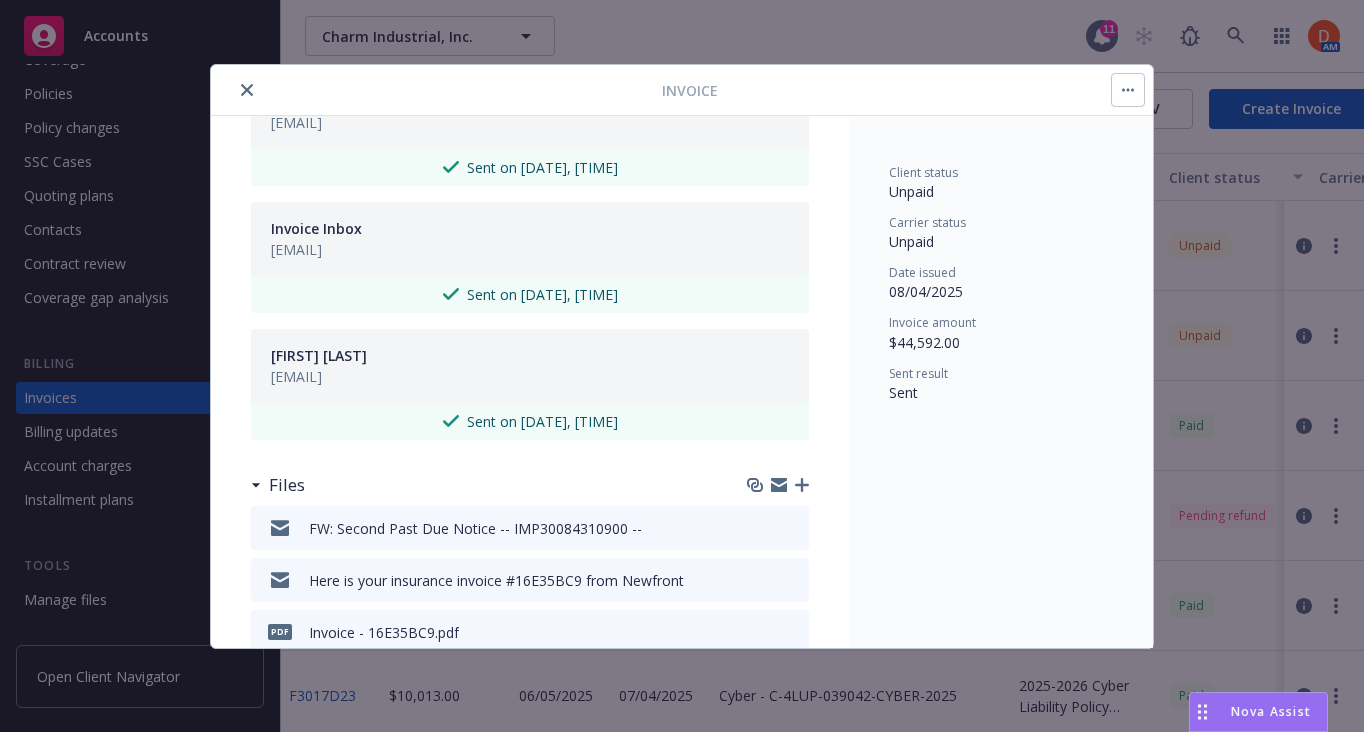 scroll, scrollTop: 768, scrollLeft: 0, axis: vertical 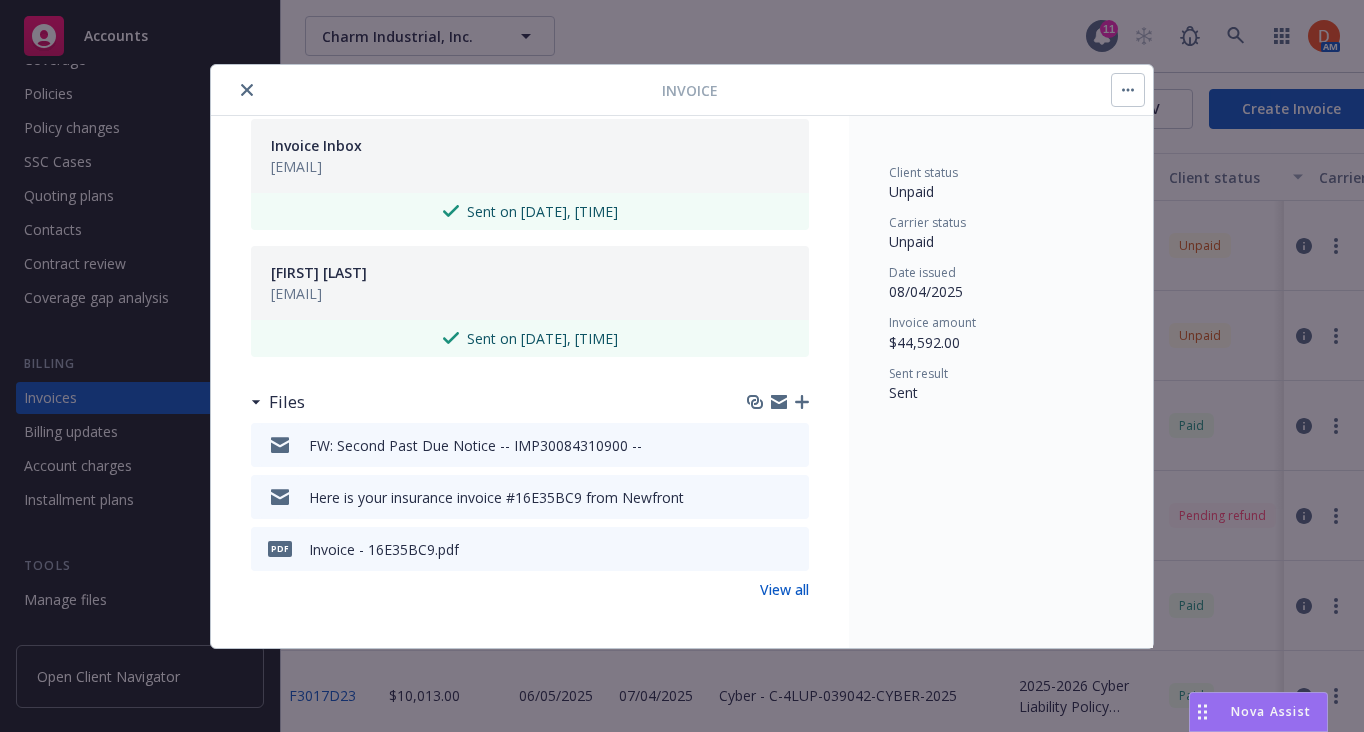 click on "Here is your insurance invoice #16E35BC9 from Newfront" at bounding box center (496, 497) 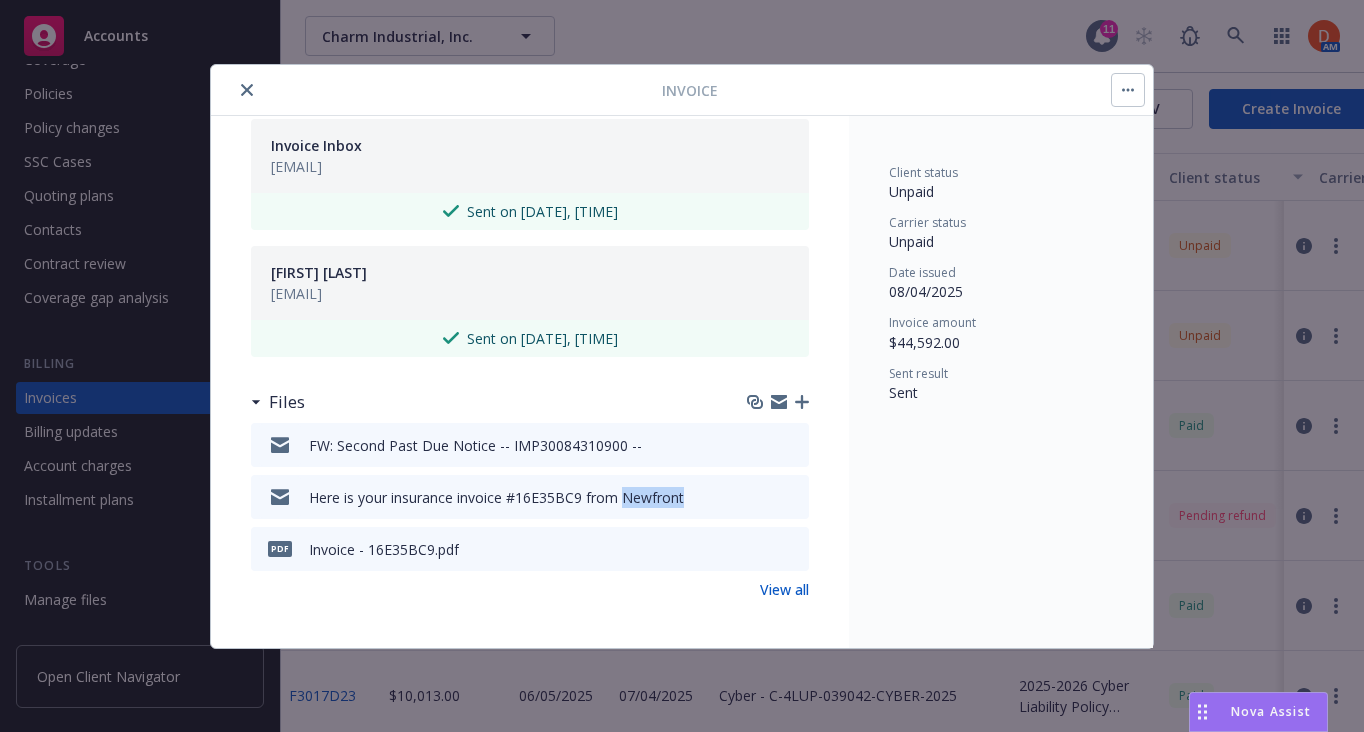 click on "Here is your insurance invoice #16E35BC9 from Newfront" at bounding box center [496, 497] 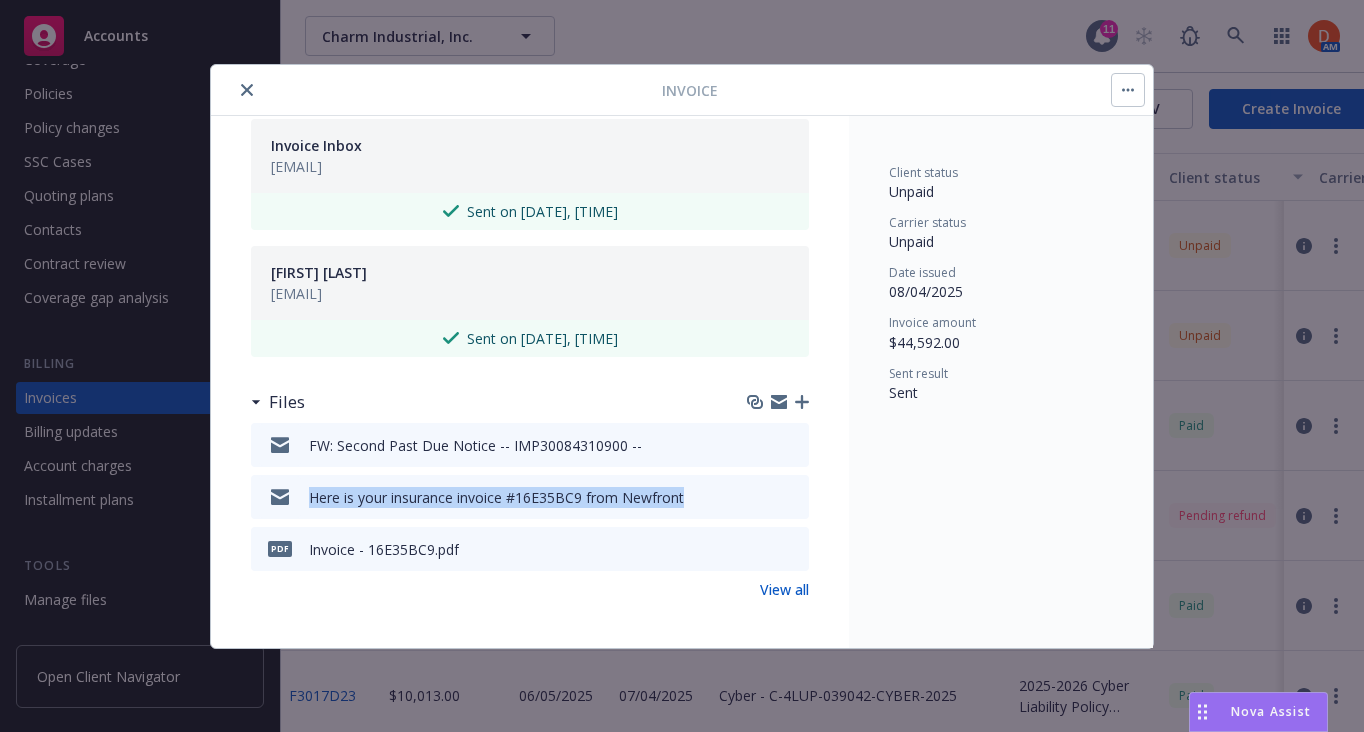 copy on "Here is your insurance invoice #16E35BC9 from Newfront" 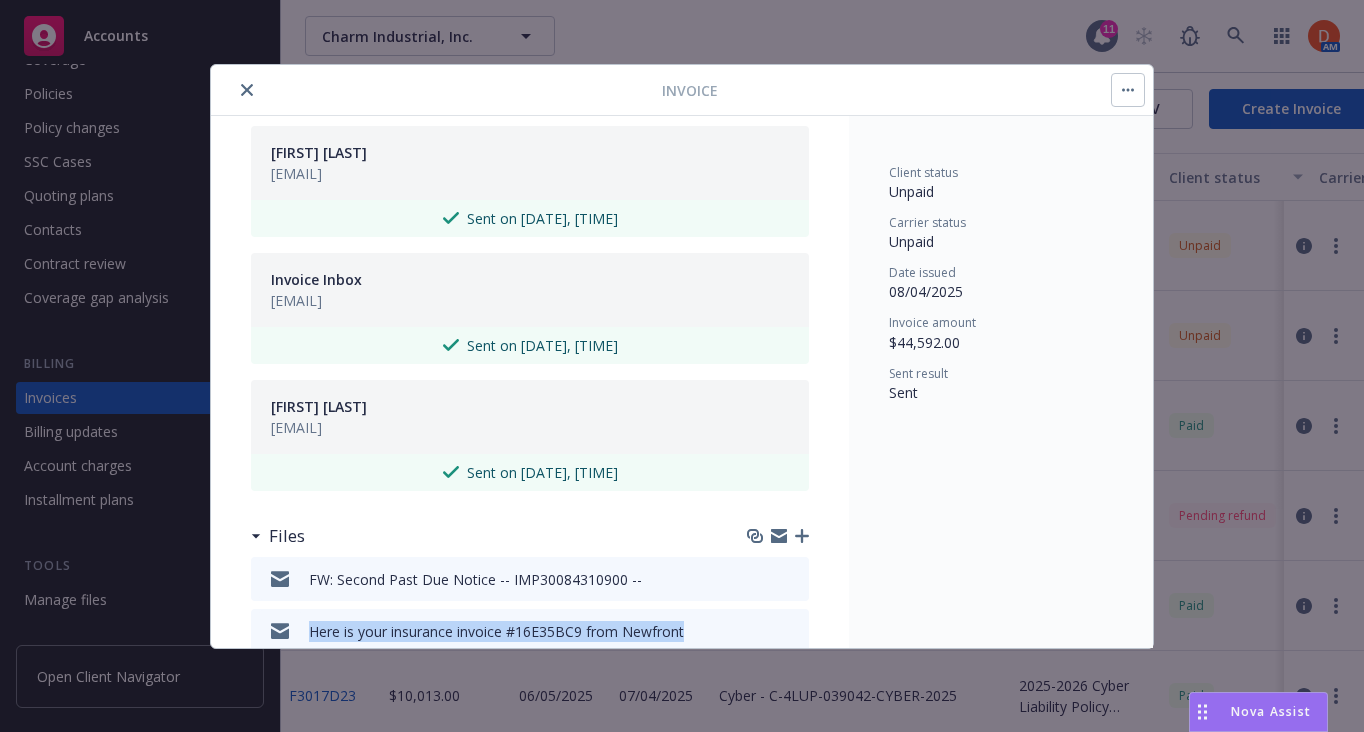 scroll, scrollTop: 768, scrollLeft: 0, axis: vertical 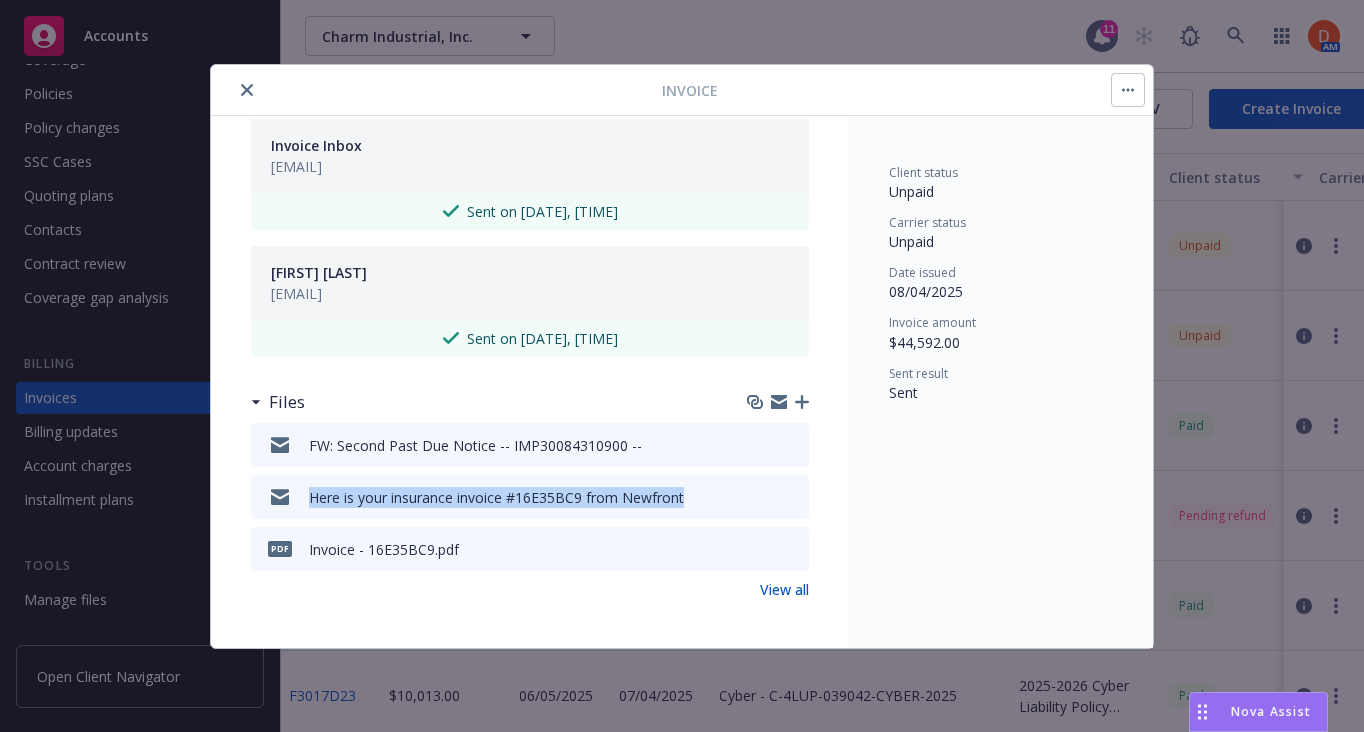 click 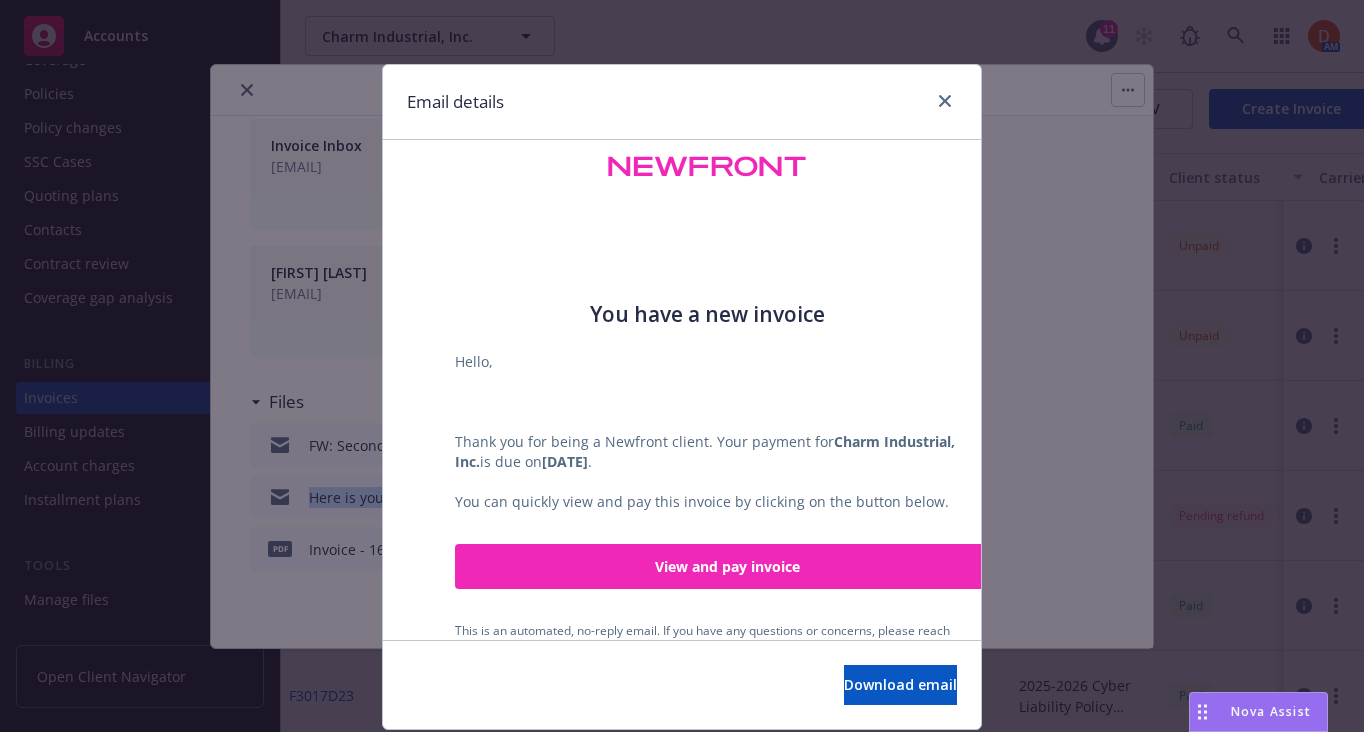 scroll, scrollTop: 0, scrollLeft: 0, axis: both 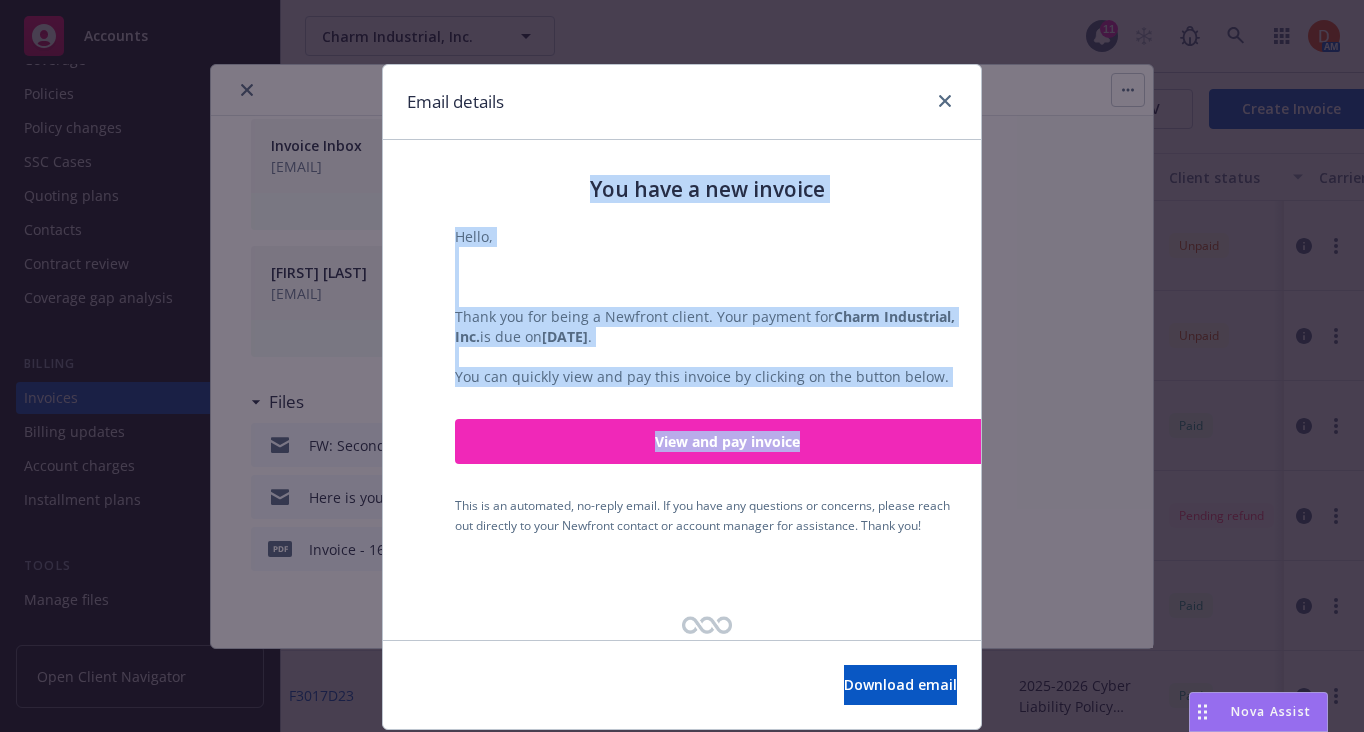 drag, startPoint x: 412, startPoint y: 179, endPoint x: 894, endPoint y: 543, distance: 604.0033 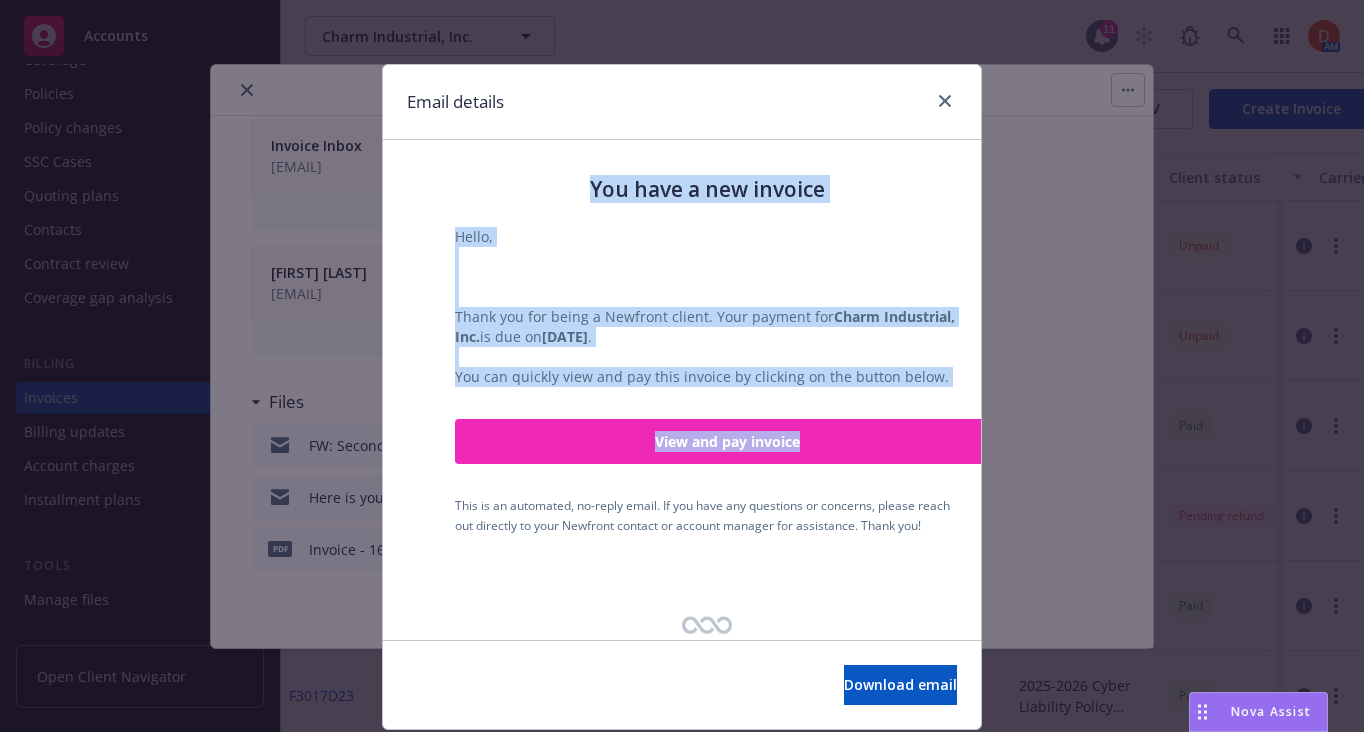 click on "Here is your insurance invoice #16E35BC9 from Newfront [DAY_OF_WEEK], [MONTH] [DAY], [YEAR] at [TIME] From: notifications@newfront.com To: [EMAIL], [EMAIL], [EMAIL], [EMAIL], [EMAIL], [EMAIL], [EMAIL]
You have a new invoice
." at bounding box center (682, 269) 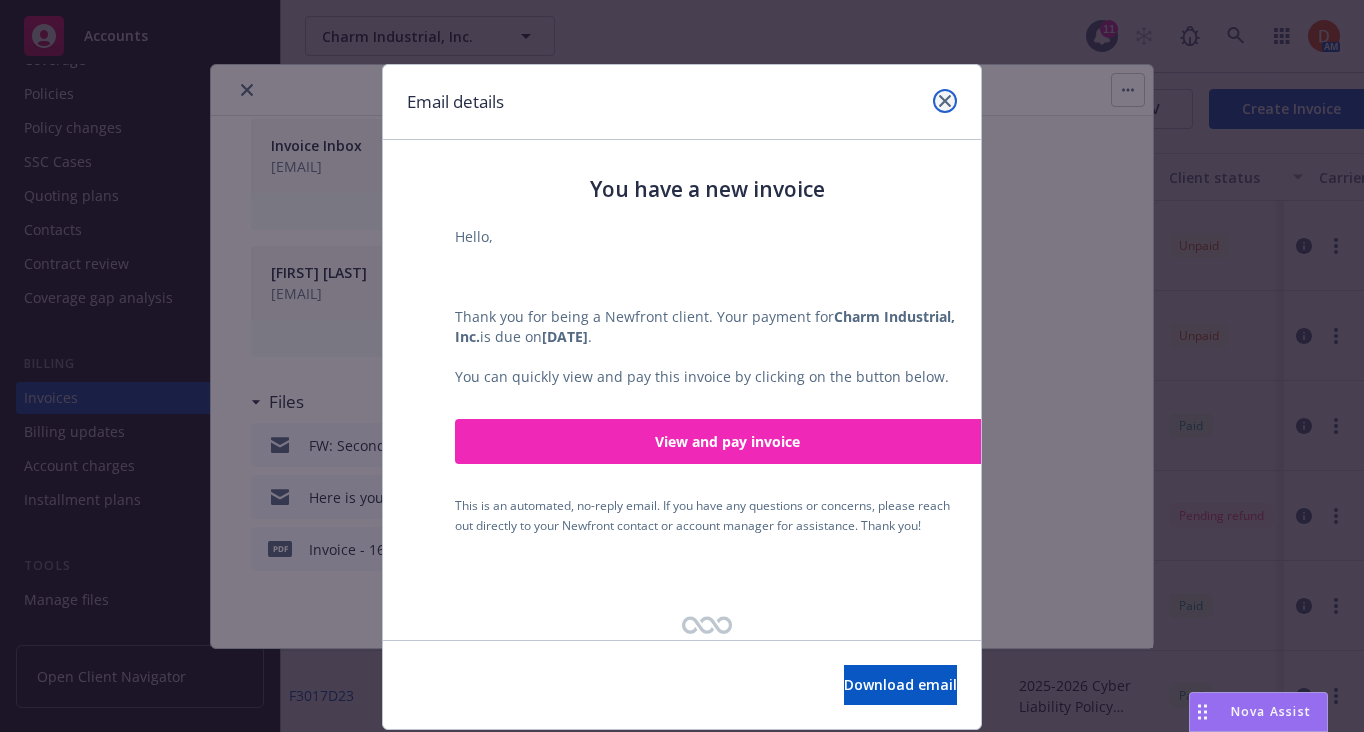 click at bounding box center (945, 101) 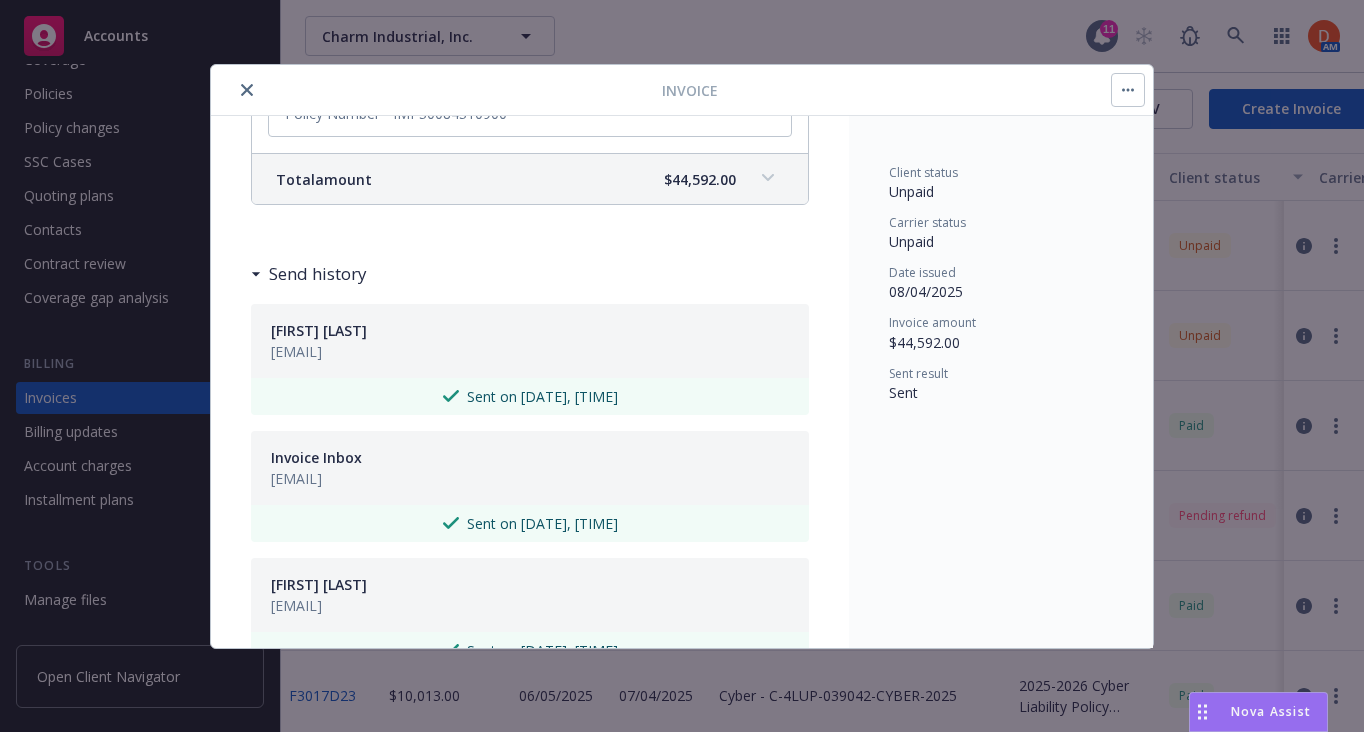 scroll, scrollTop: 0, scrollLeft: 0, axis: both 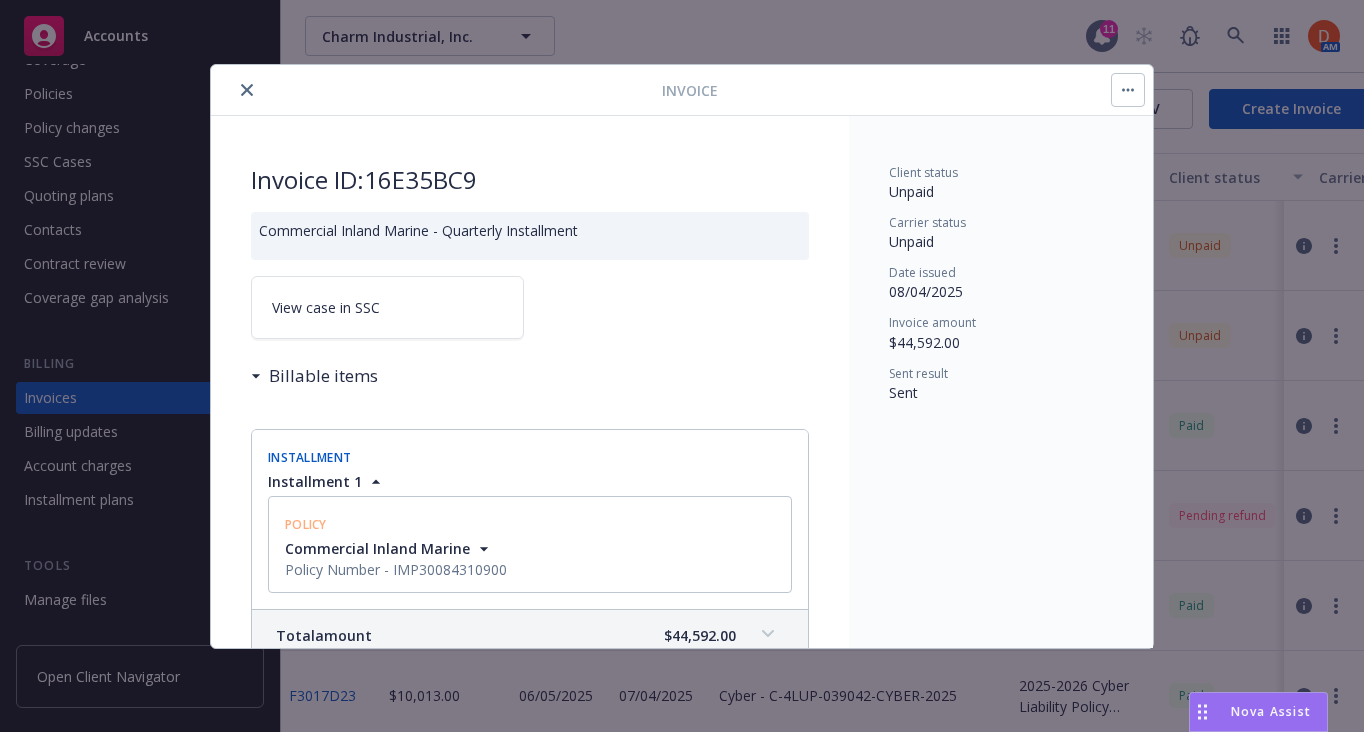 click on "Commercial Inland Marine - Quarterly Installment" at bounding box center (530, 236) 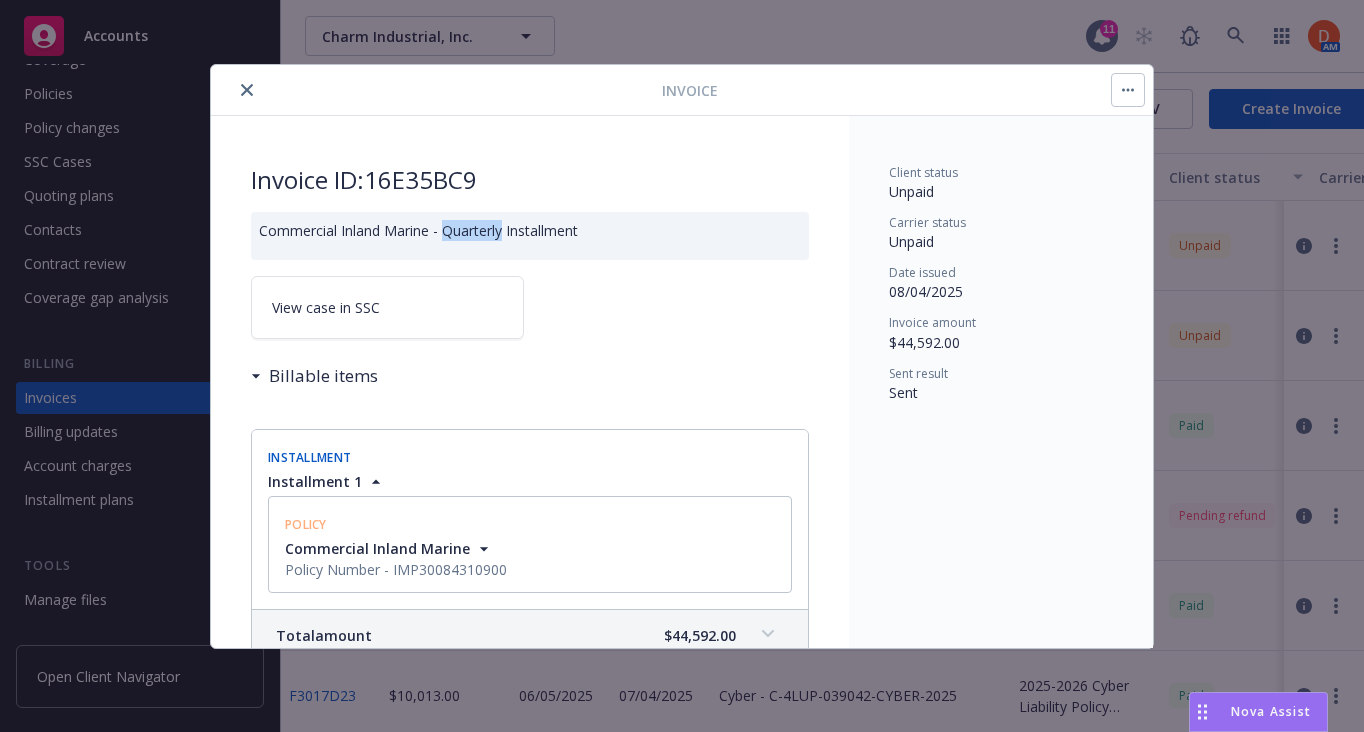 click on "Commercial Inland Marine - Quarterly Installment" at bounding box center [530, 236] 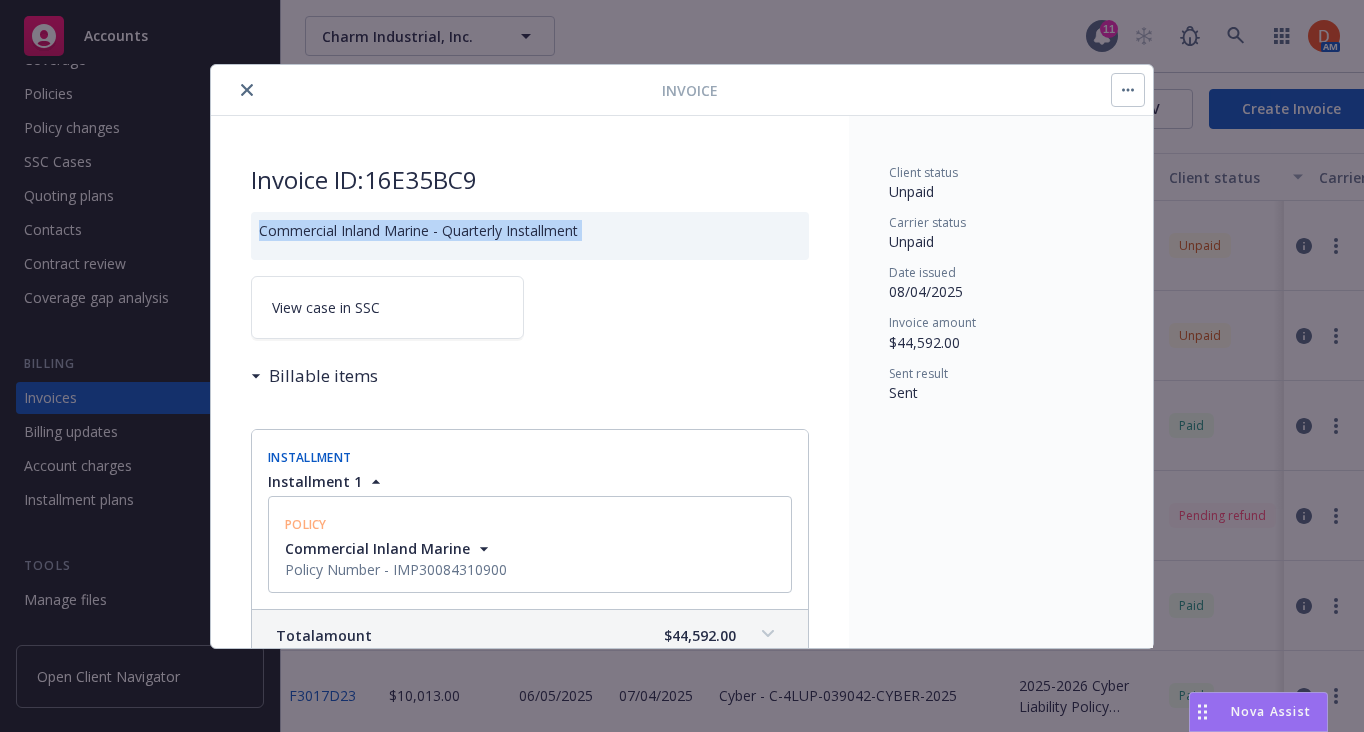 copy on "Commercial Inland Marine - Quarterly Installment" 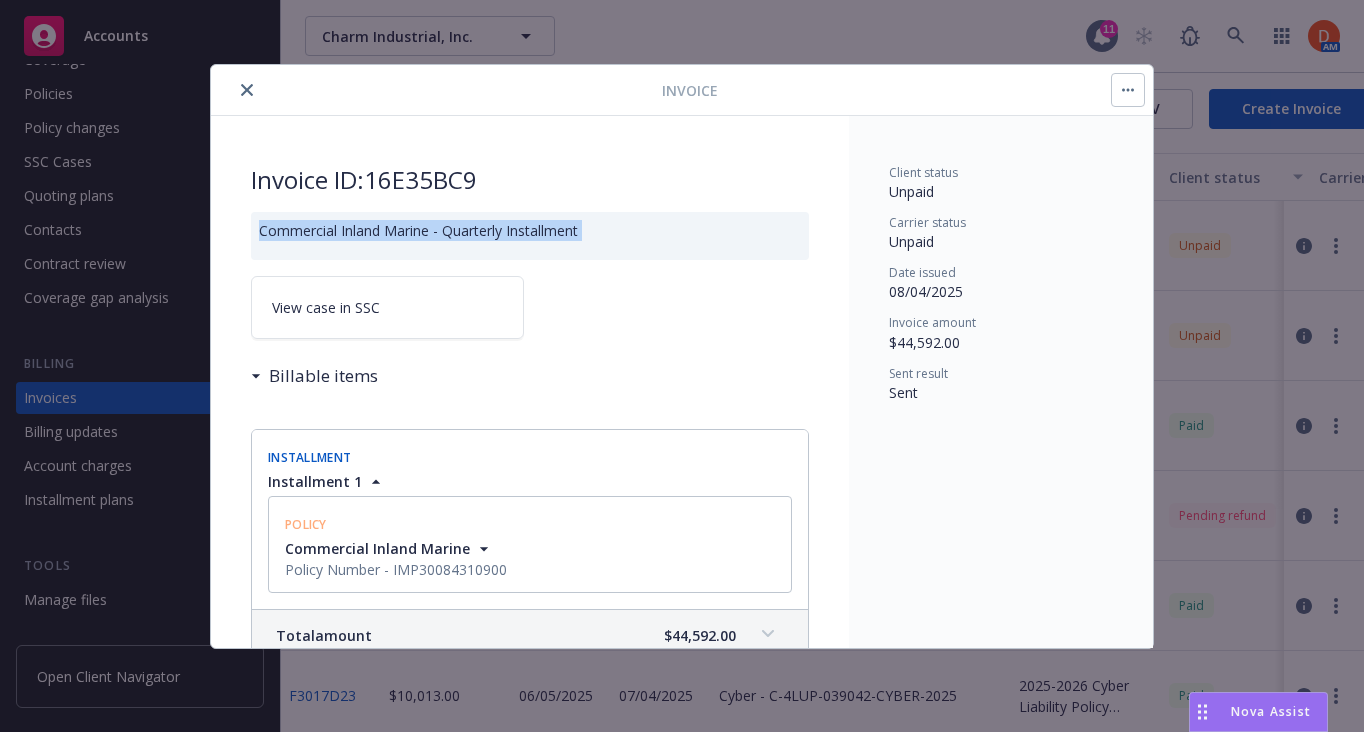 click at bounding box center (247, 90) 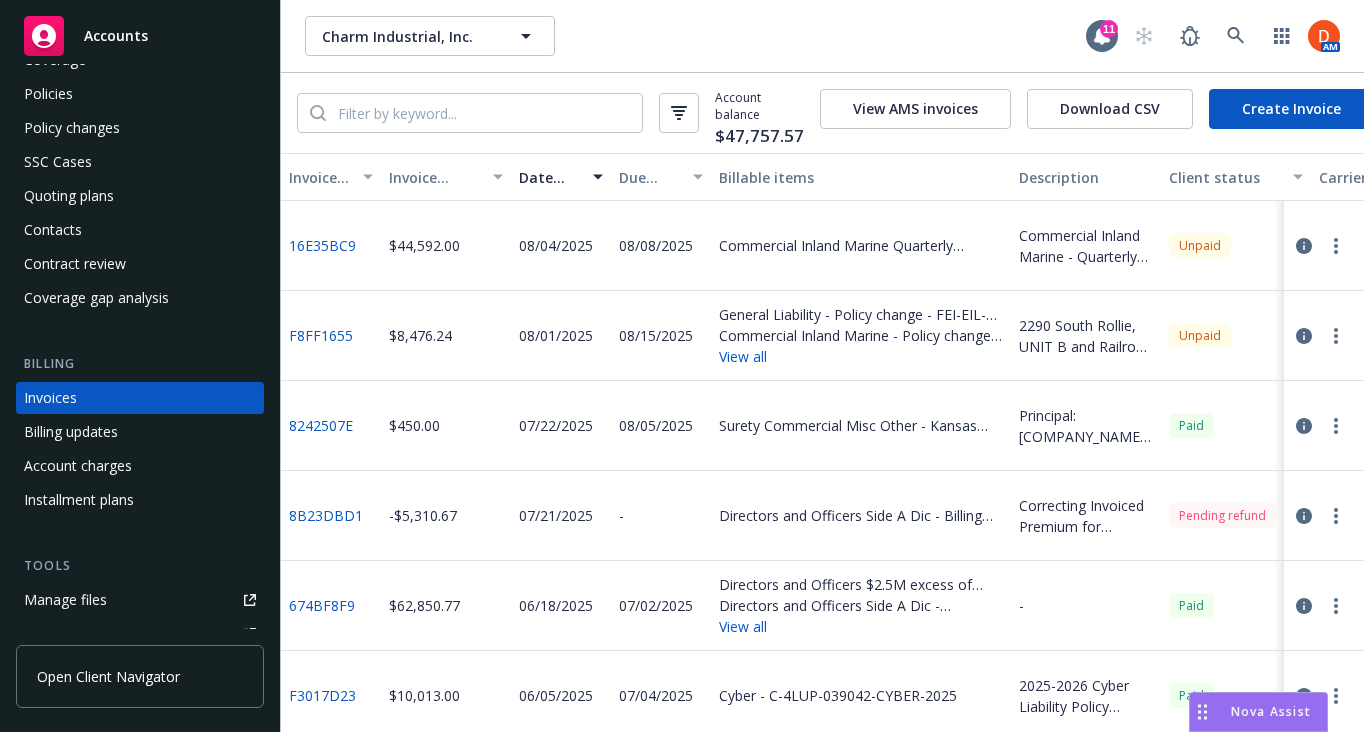 click at bounding box center (1320, 246) 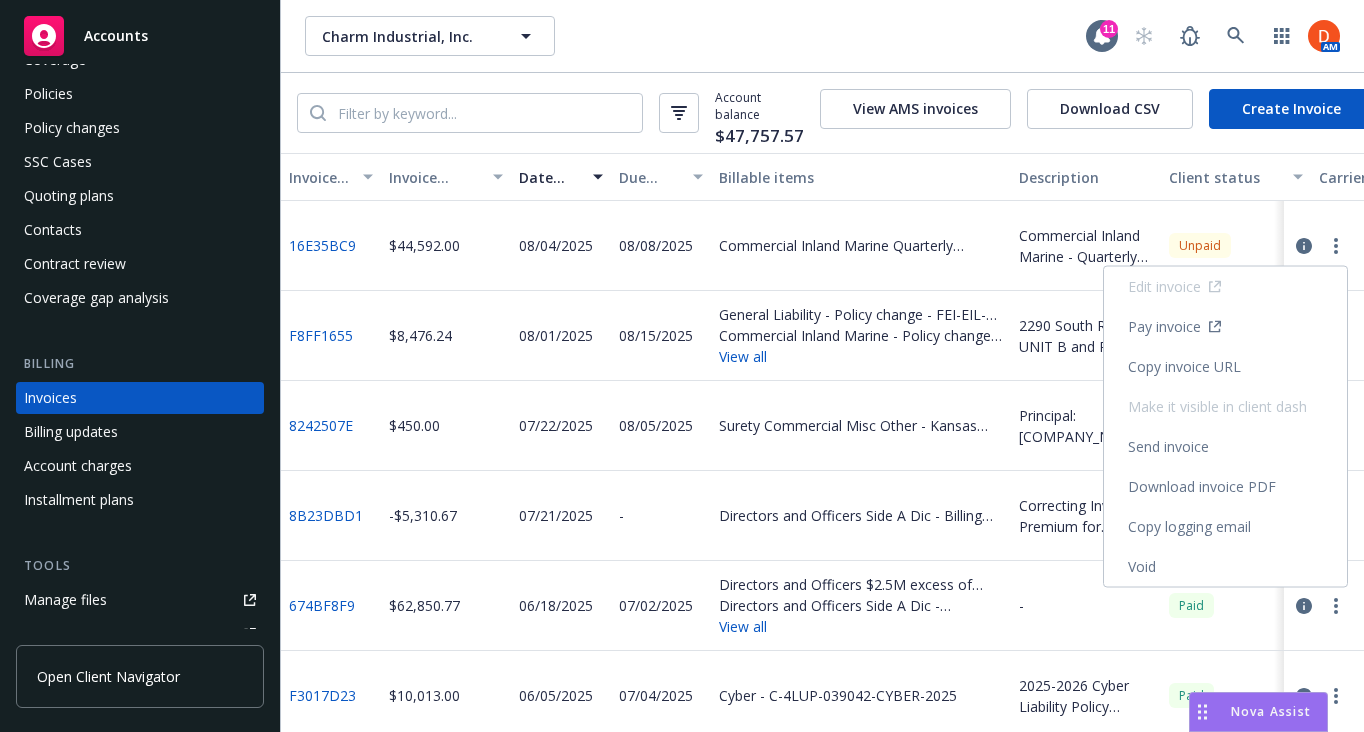 click on "Copy logging email" at bounding box center [1225, 527] 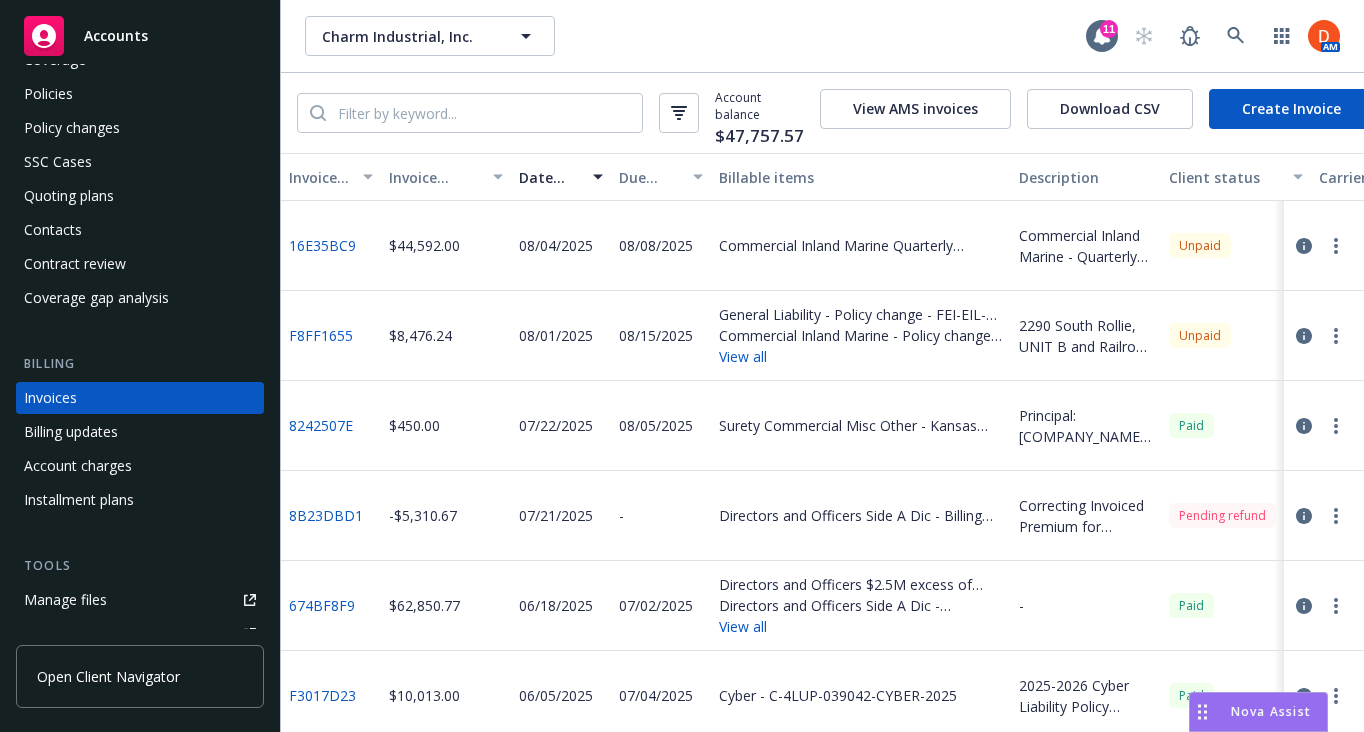 click at bounding box center (1336, 246) 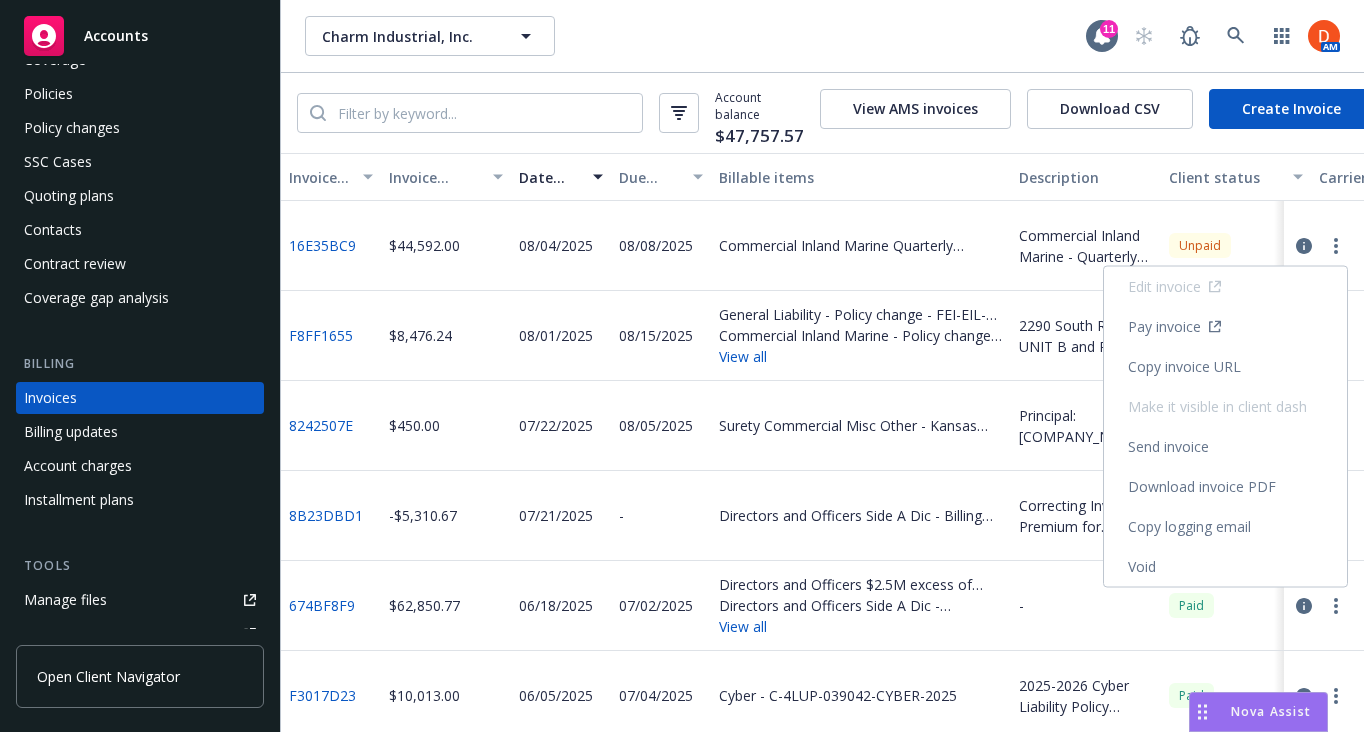 click on "Download invoice PDF" at bounding box center (1225, 487) 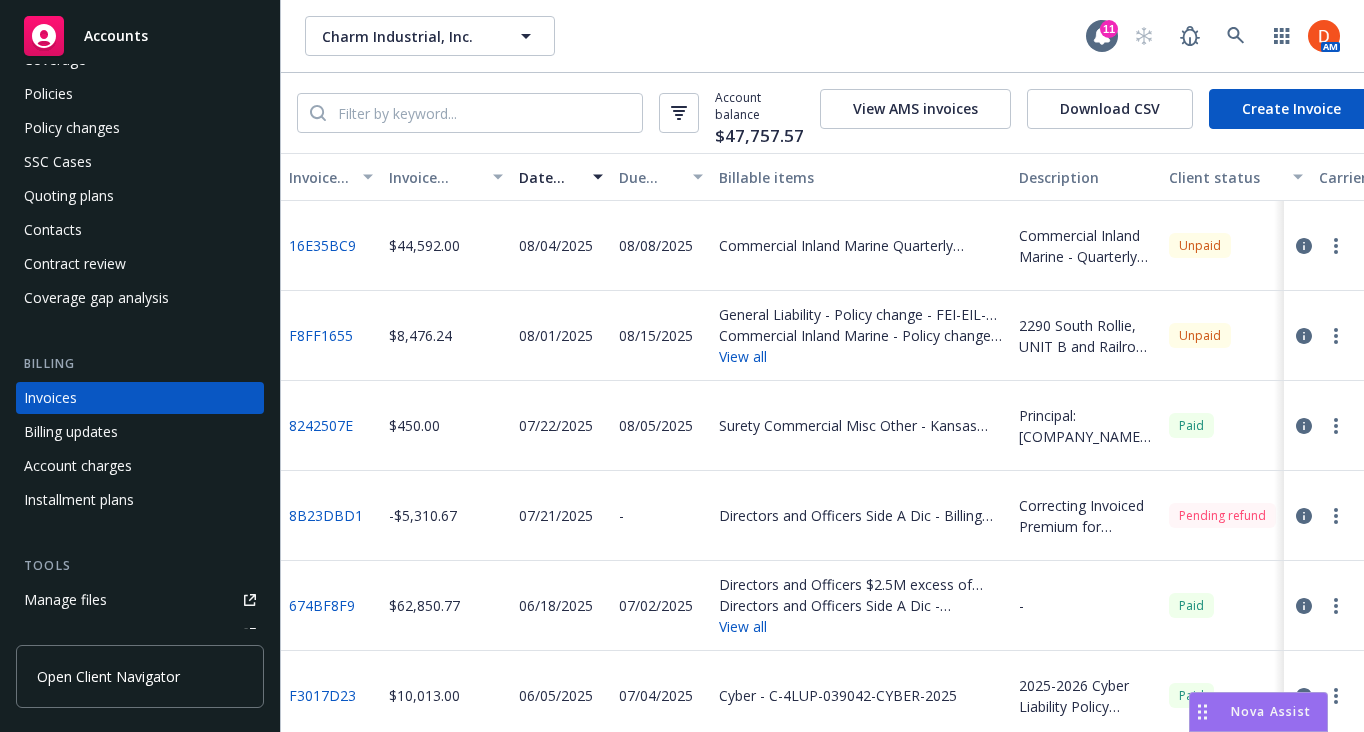 click at bounding box center (1336, 246) 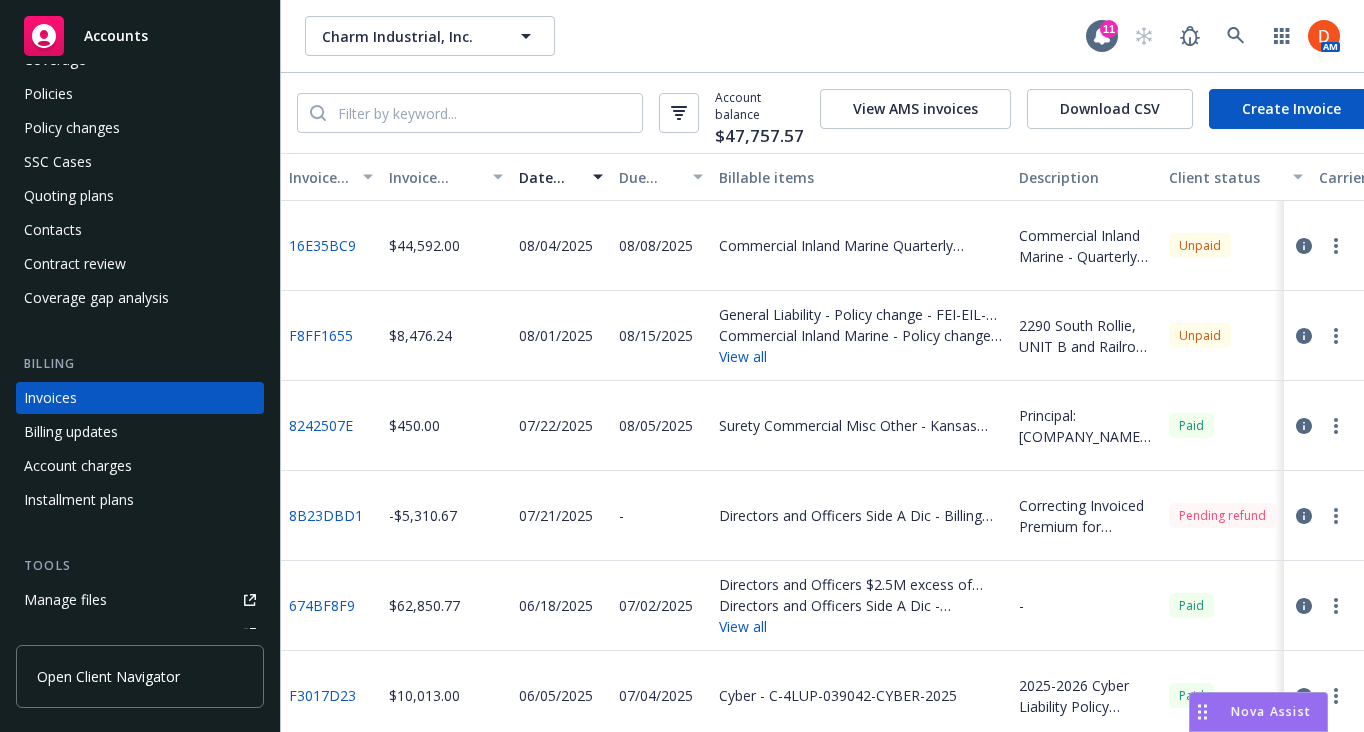 scroll, scrollTop: 78, scrollLeft: 0, axis: vertical 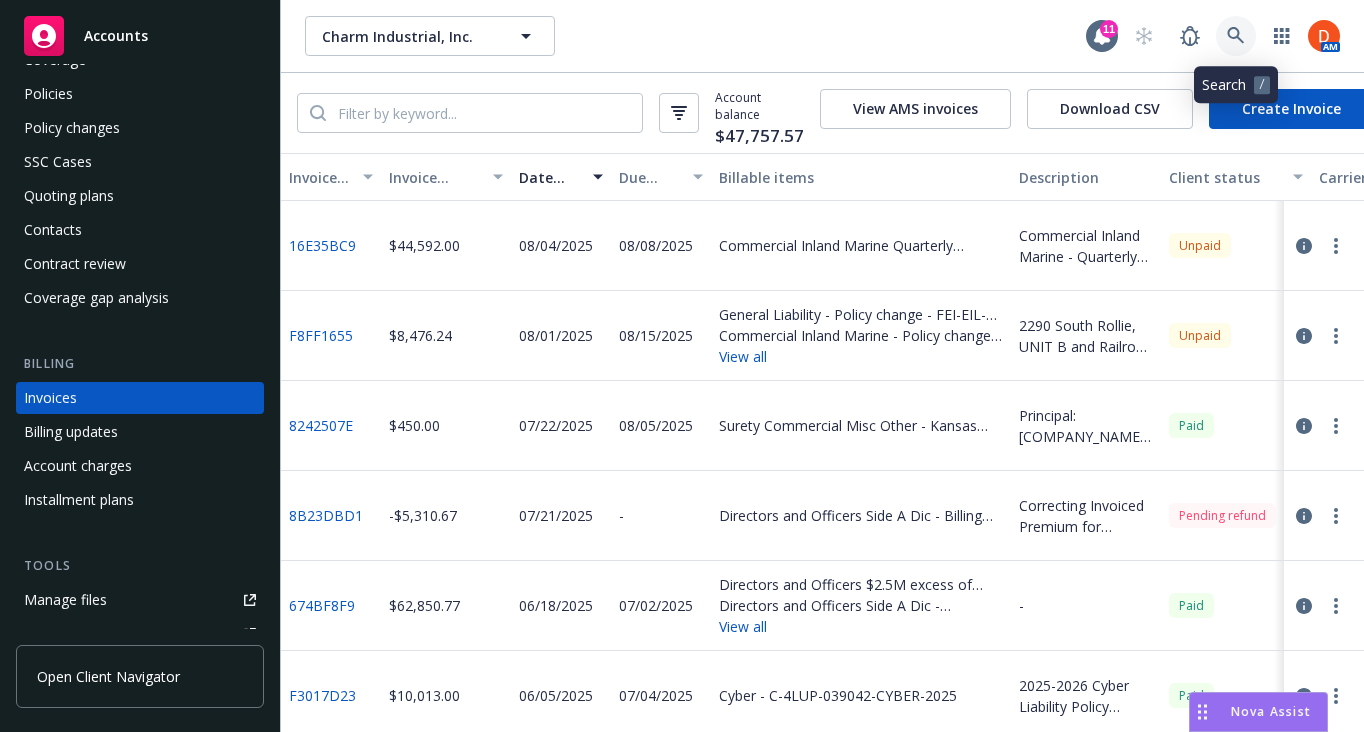 click at bounding box center [1236, 36] 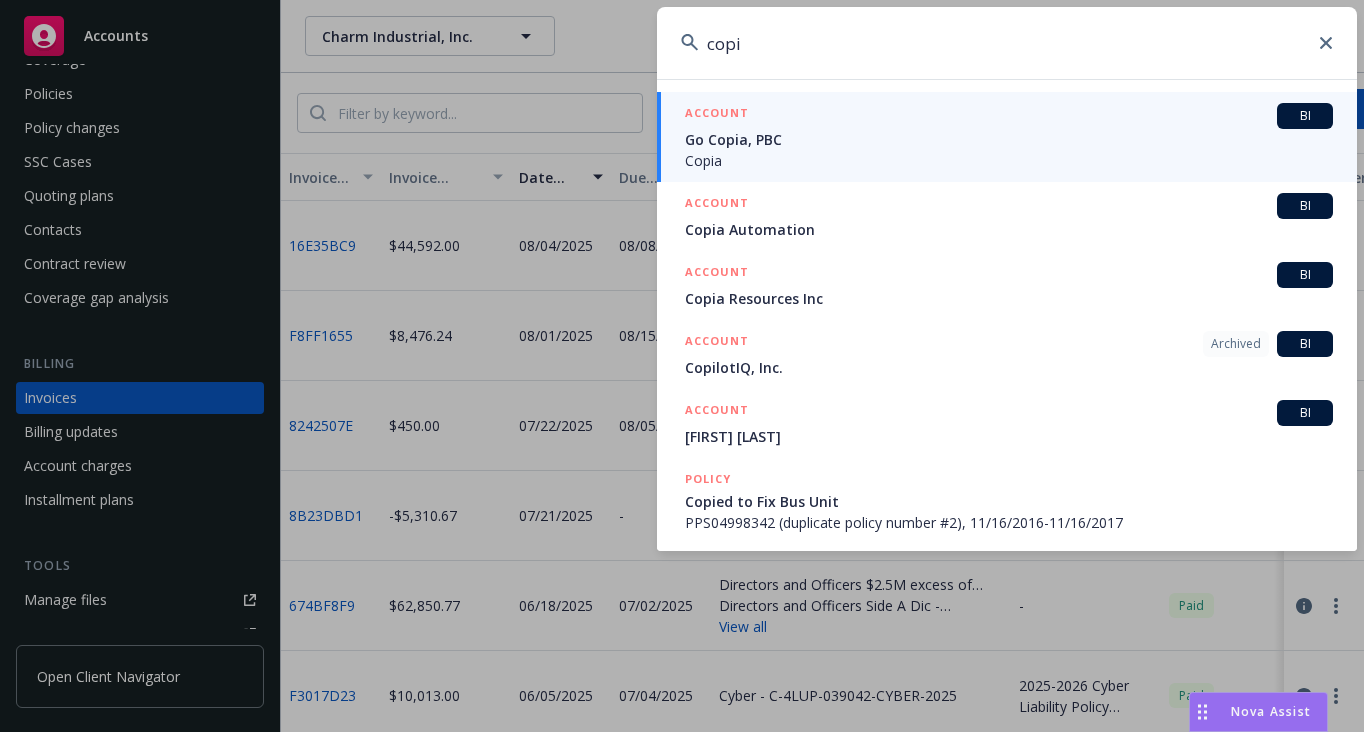 type on "copia" 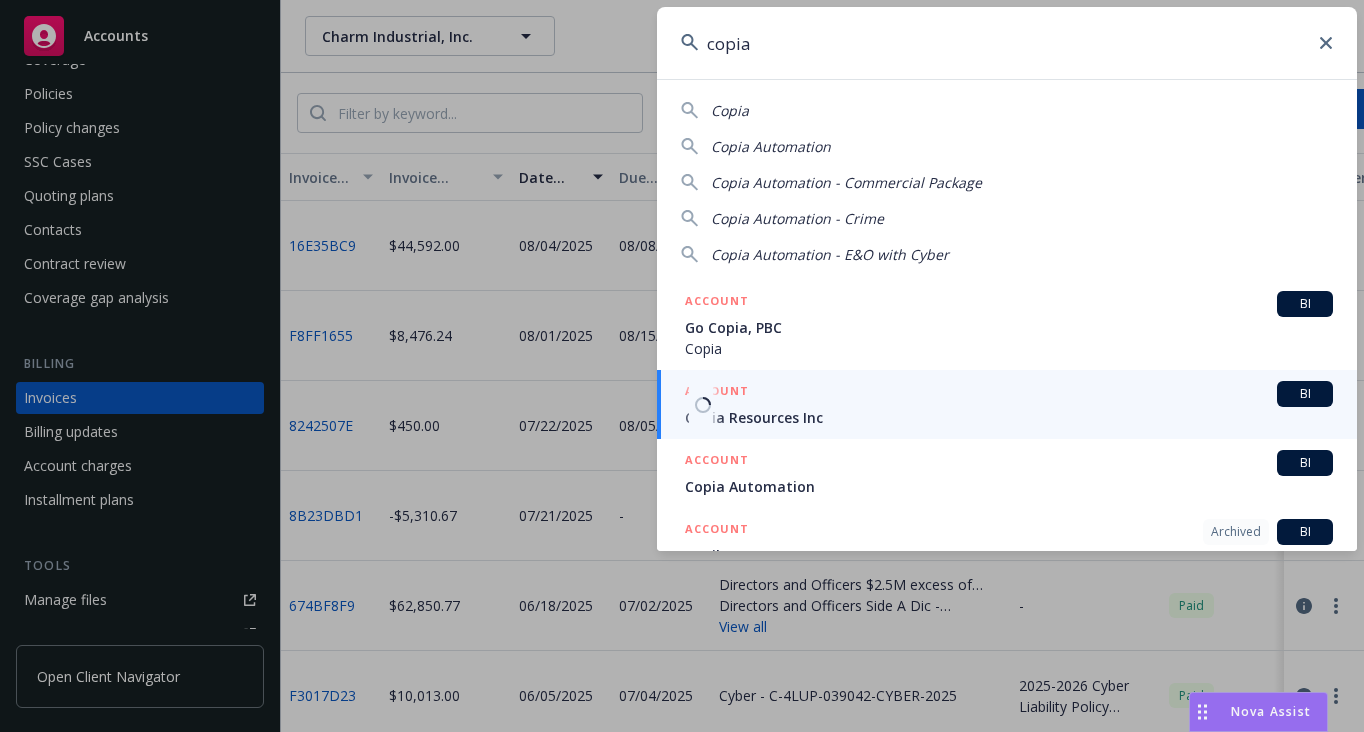 click on "Copia Resources Inc" at bounding box center [1009, 417] 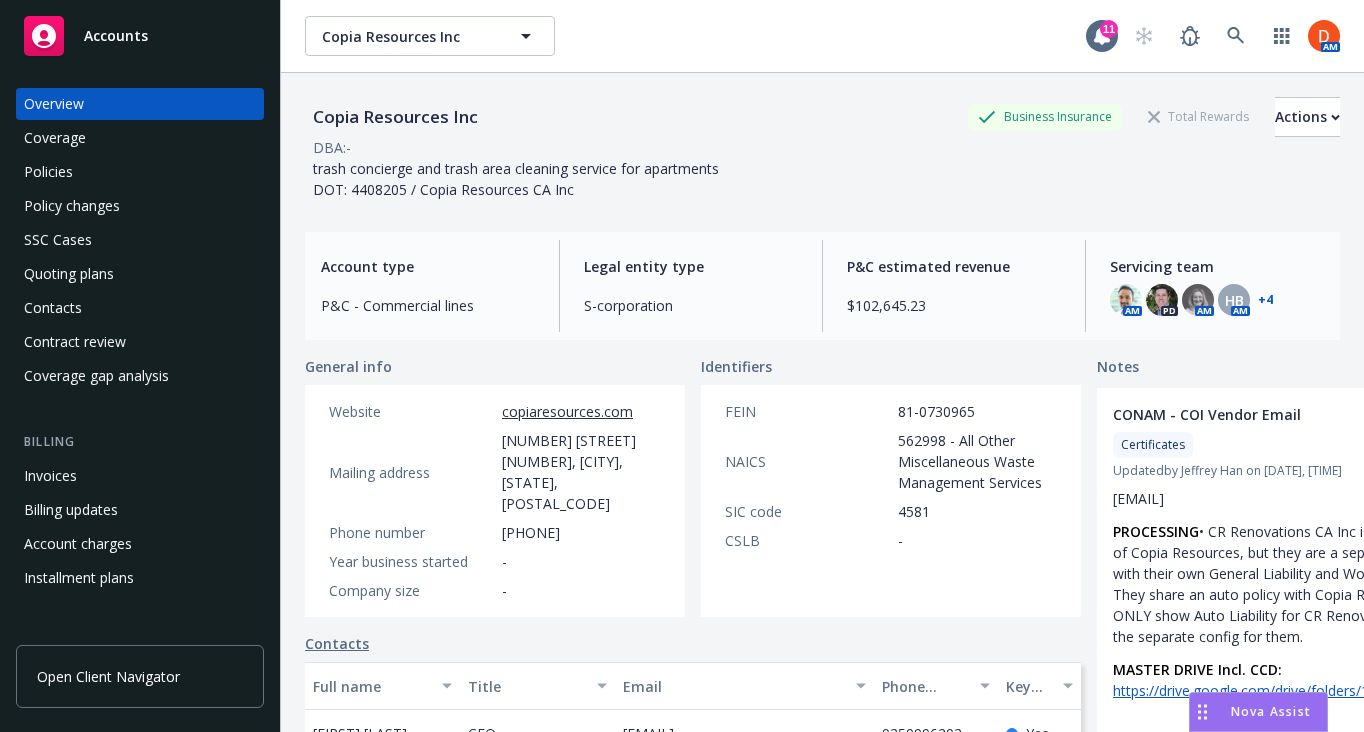 click on "Policies" at bounding box center [48, 172] 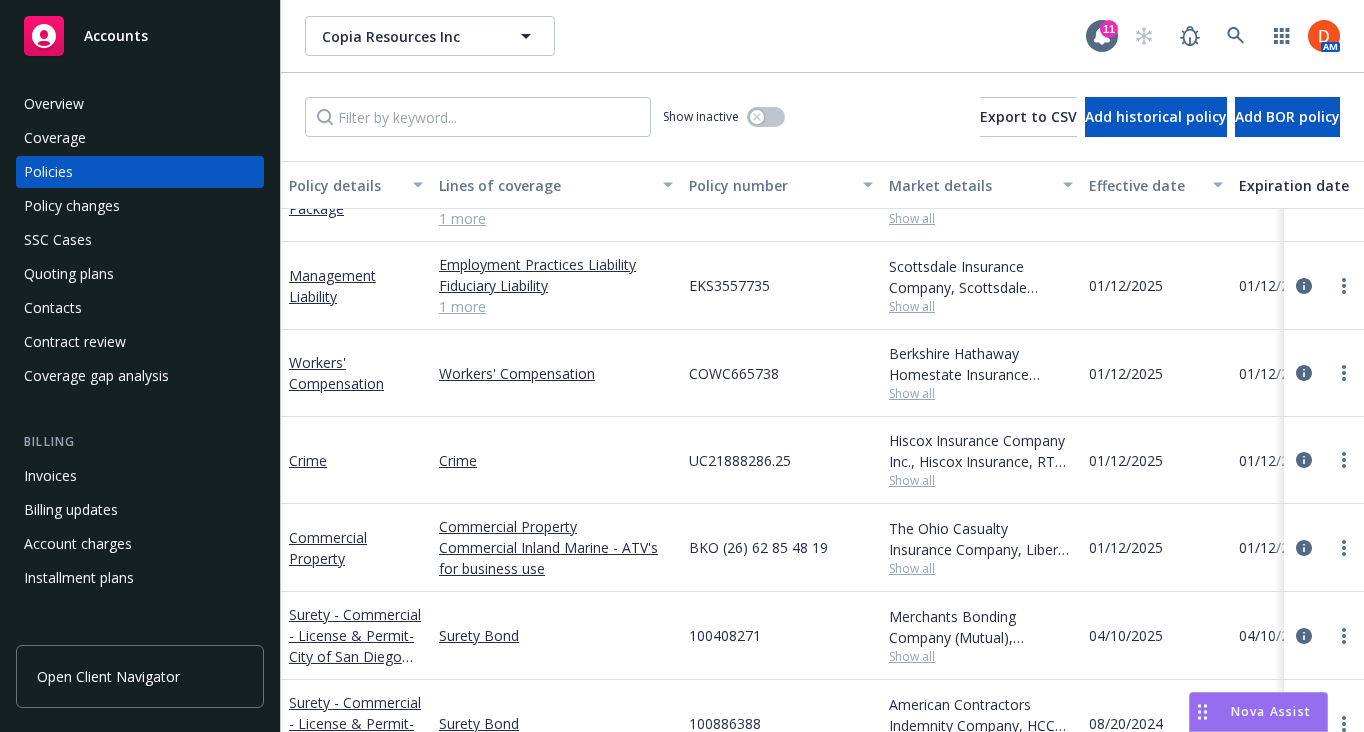 scroll, scrollTop: 0, scrollLeft: 0, axis: both 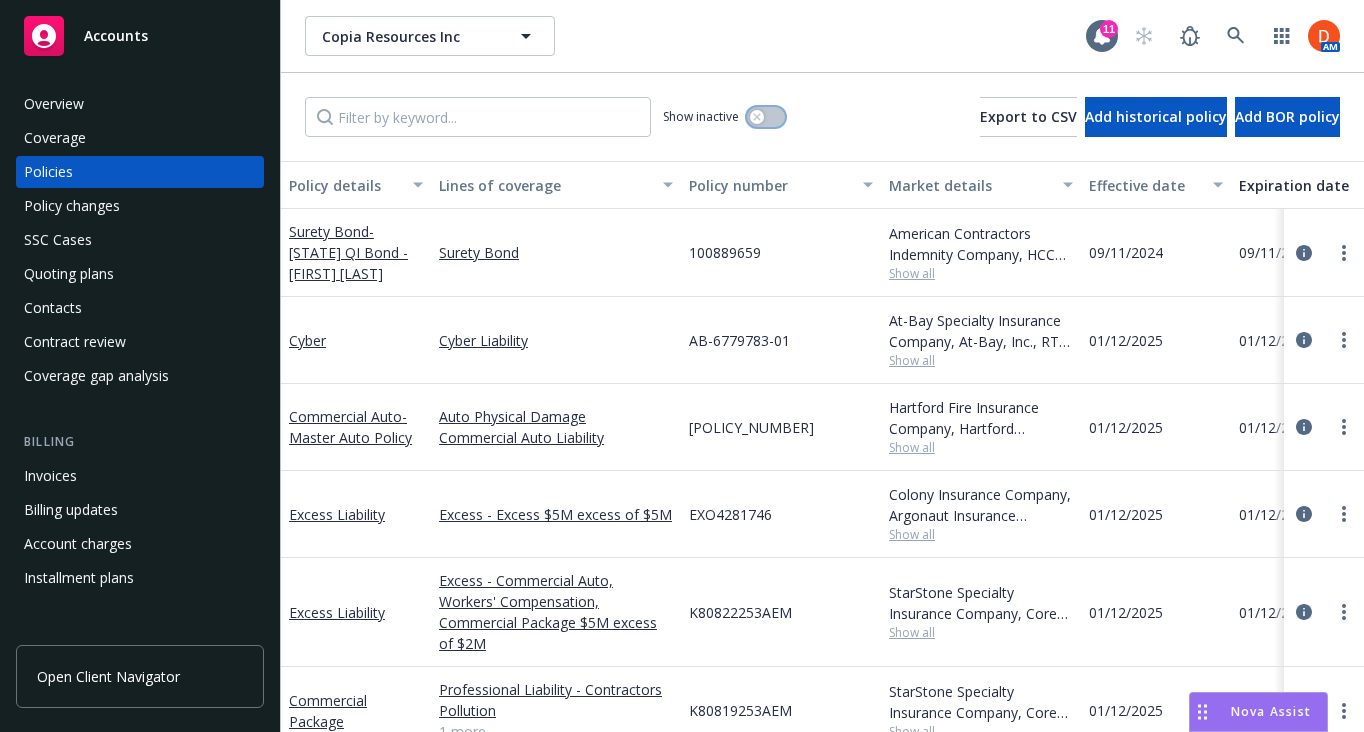 click at bounding box center [766, 117] 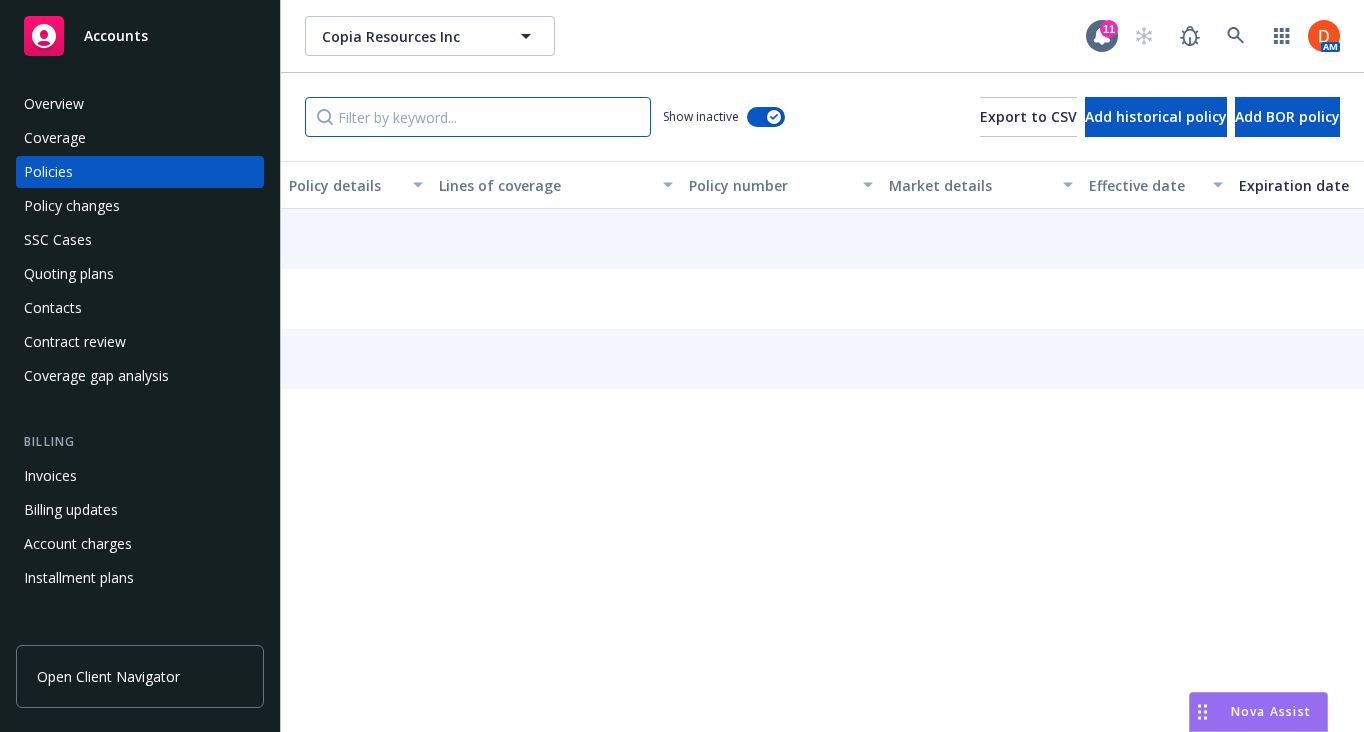 click at bounding box center [478, 117] 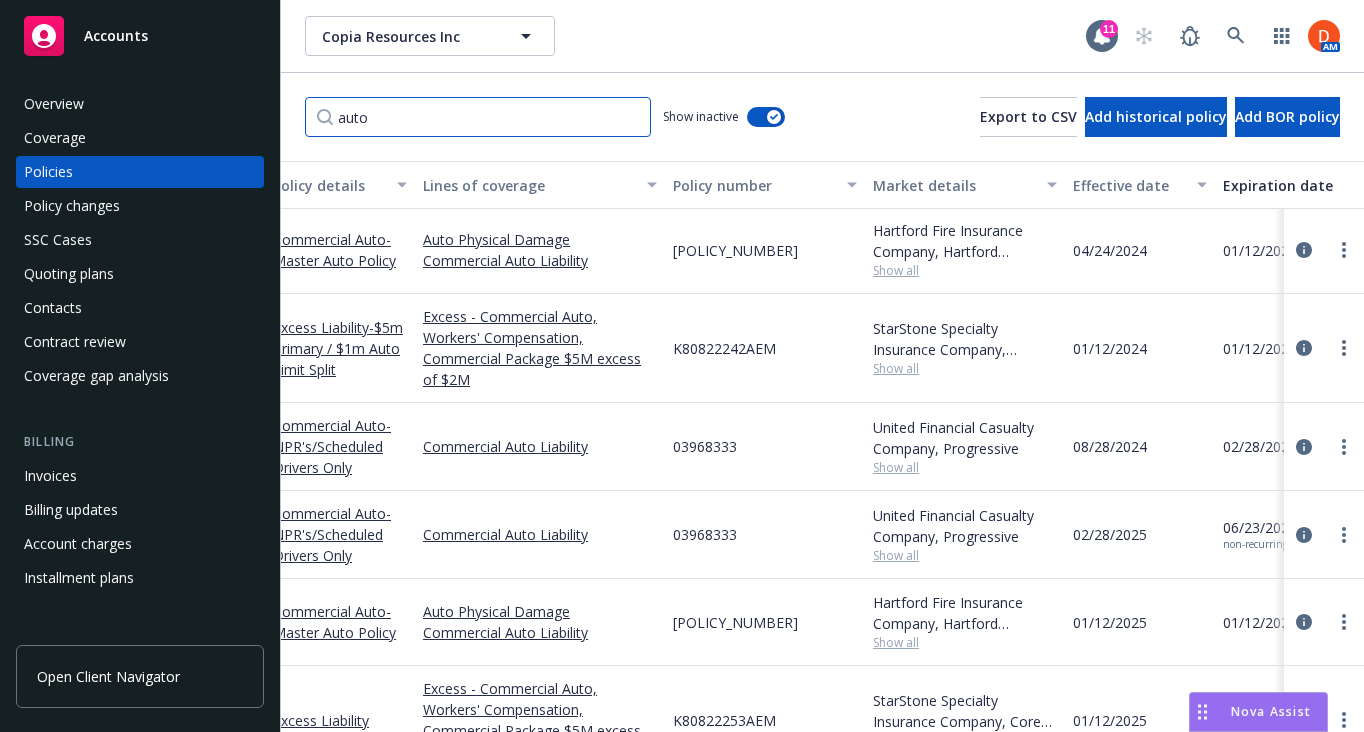 scroll, scrollTop: 1290, scrollLeft: 0, axis: vertical 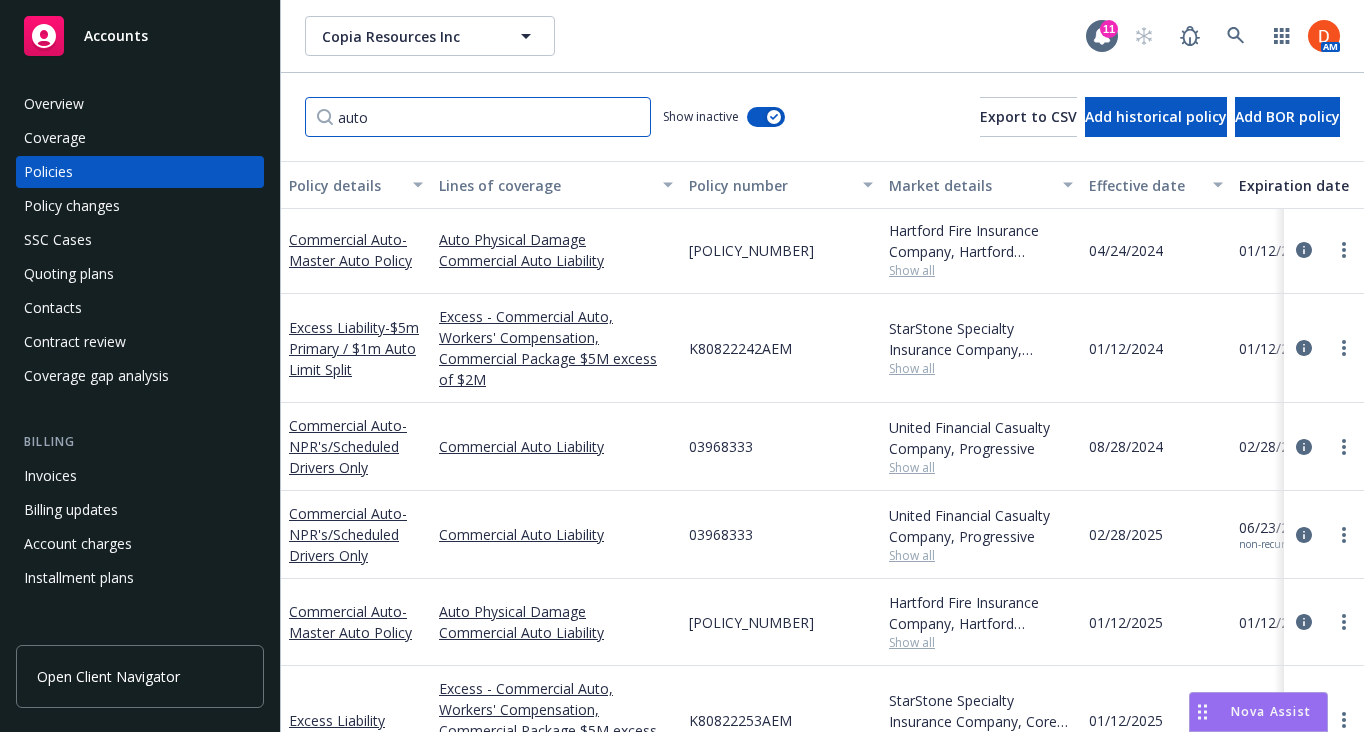 type on "auto" 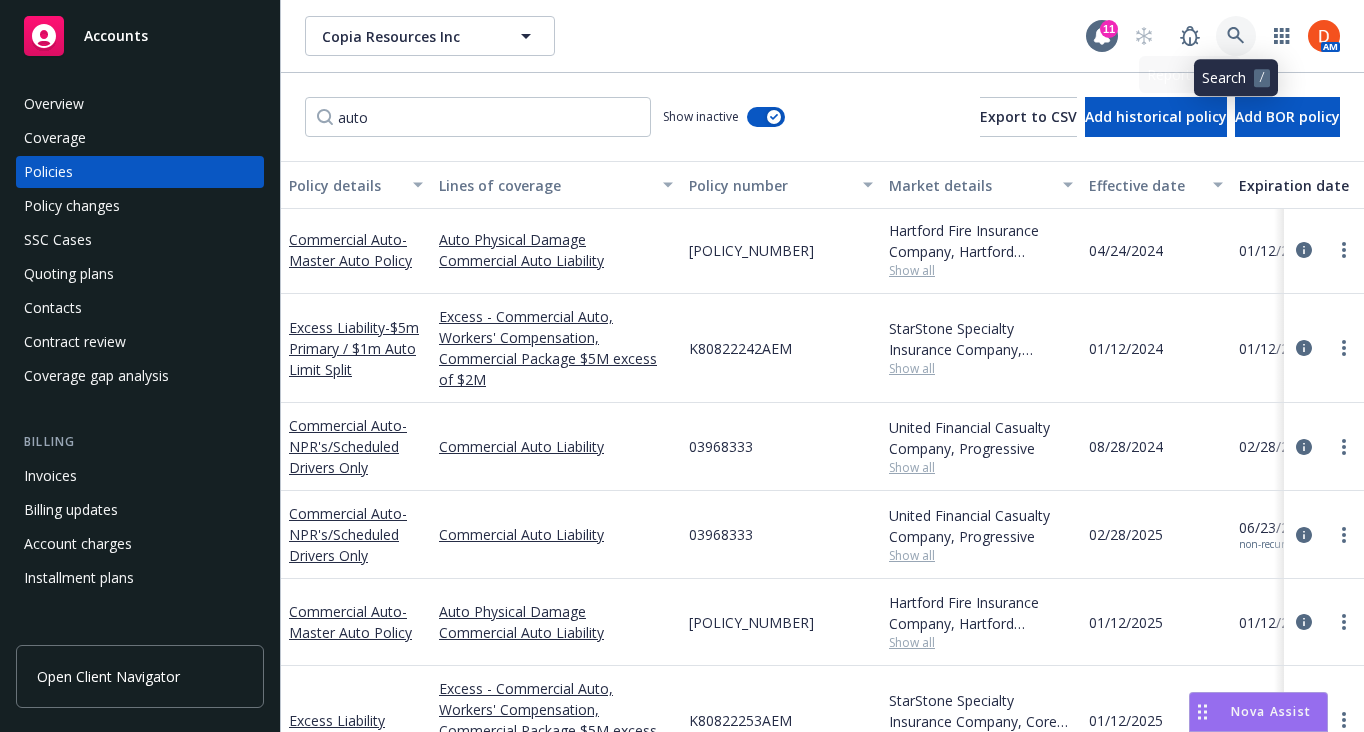 click at bounding box center [1236, 36] 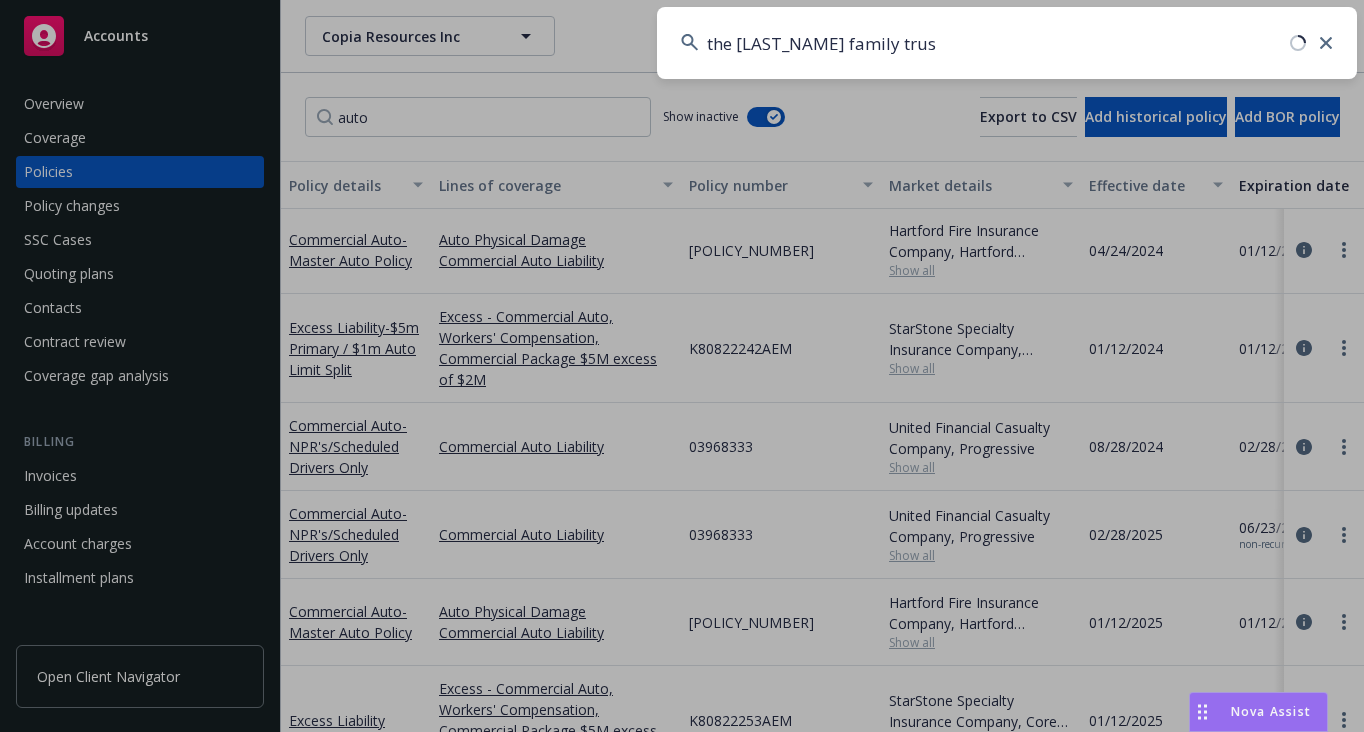 type on "the [LAST_NAME] family trust" 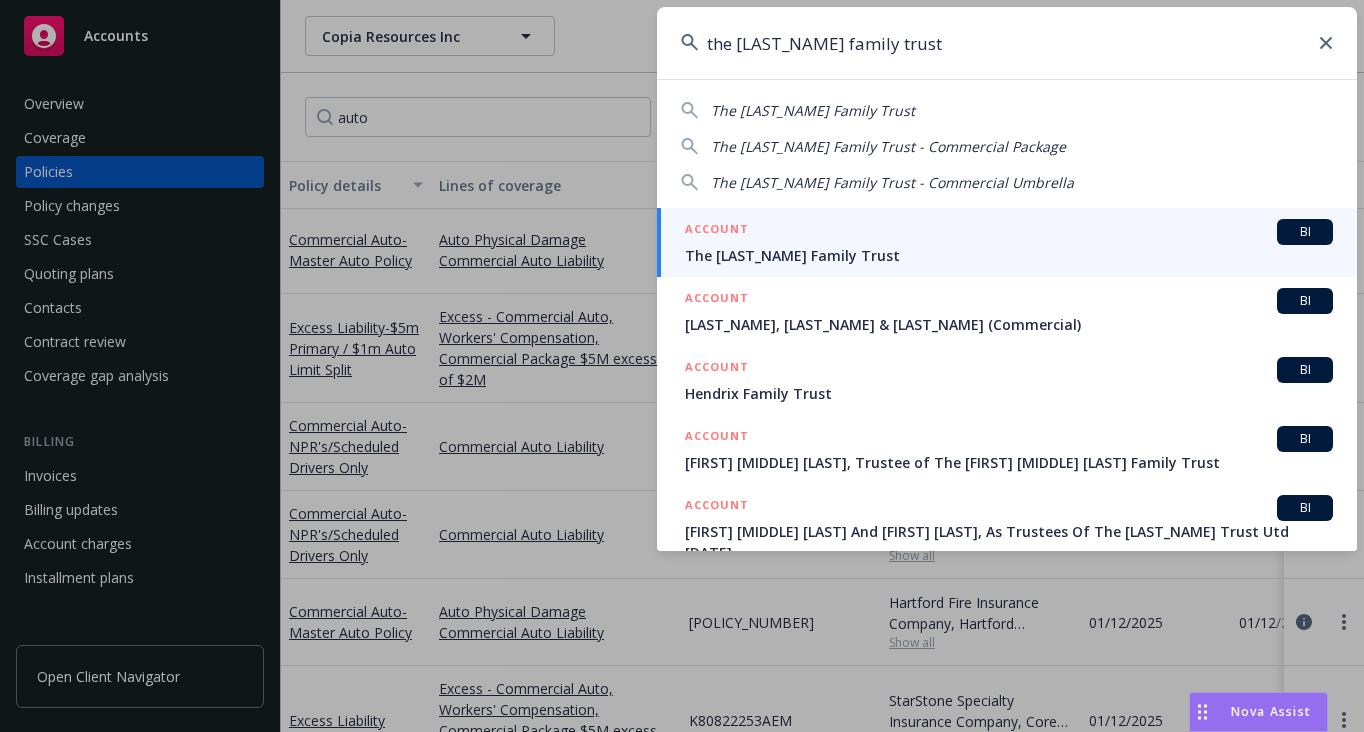 click on "The [LAST_NAME] Family Trust" at bounding box center (1009, 255) 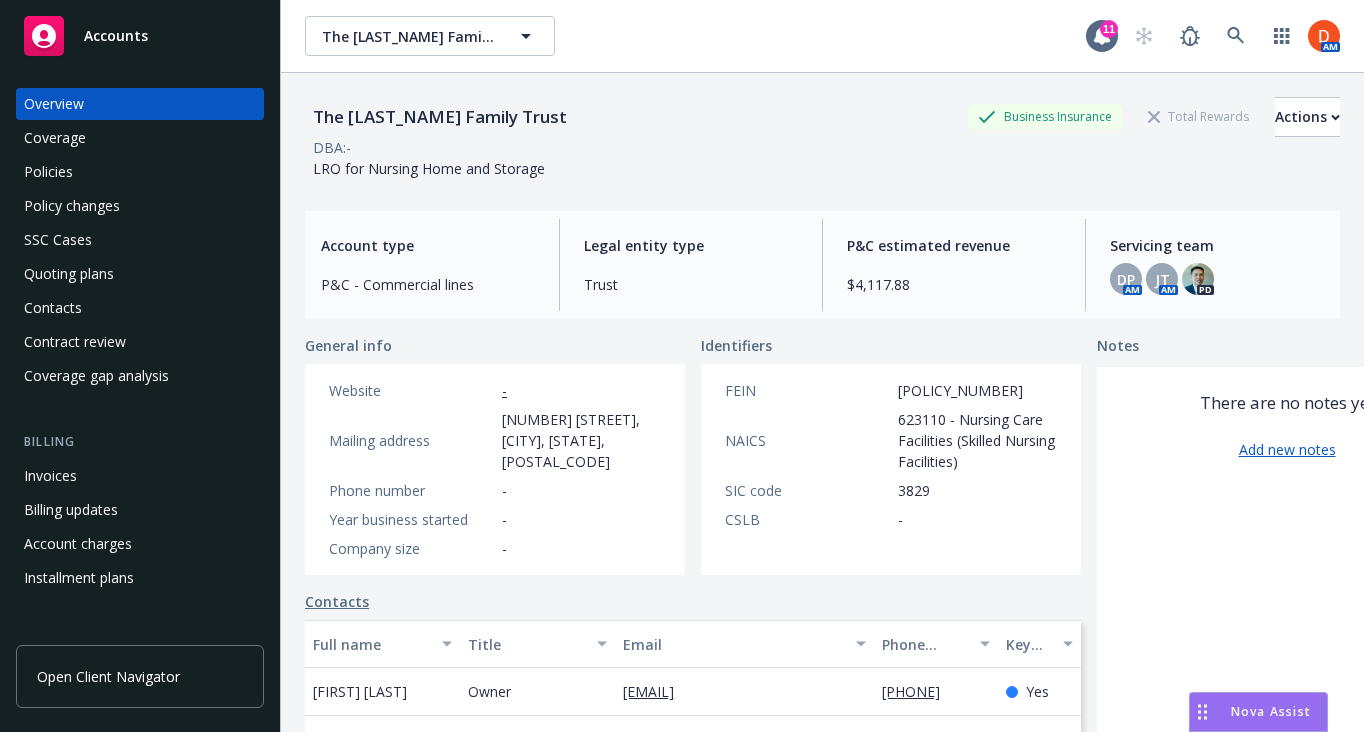 click on "Policies" at bounding box center [140, 172] 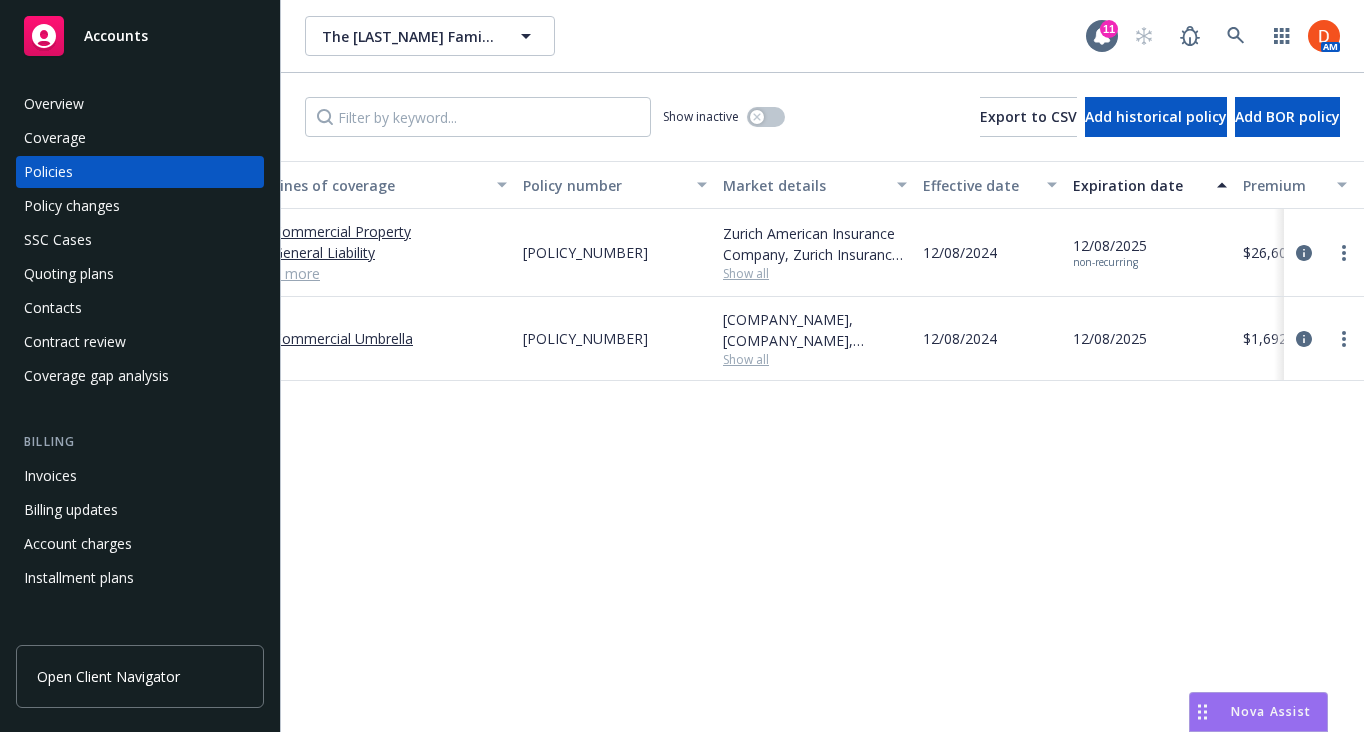 scroll, scrollTop: 0, scrollLeft: 0, axis: both 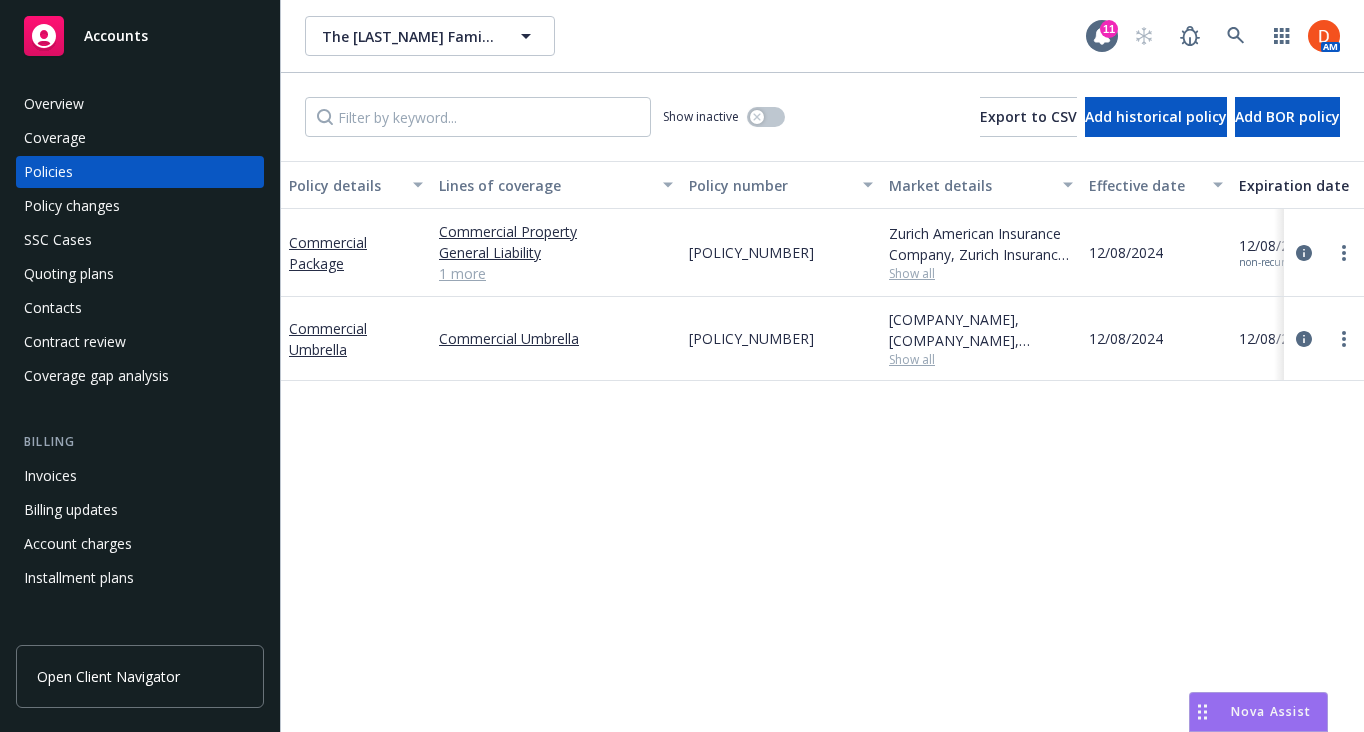 click on "Show all" at bounding box center [981, 359] 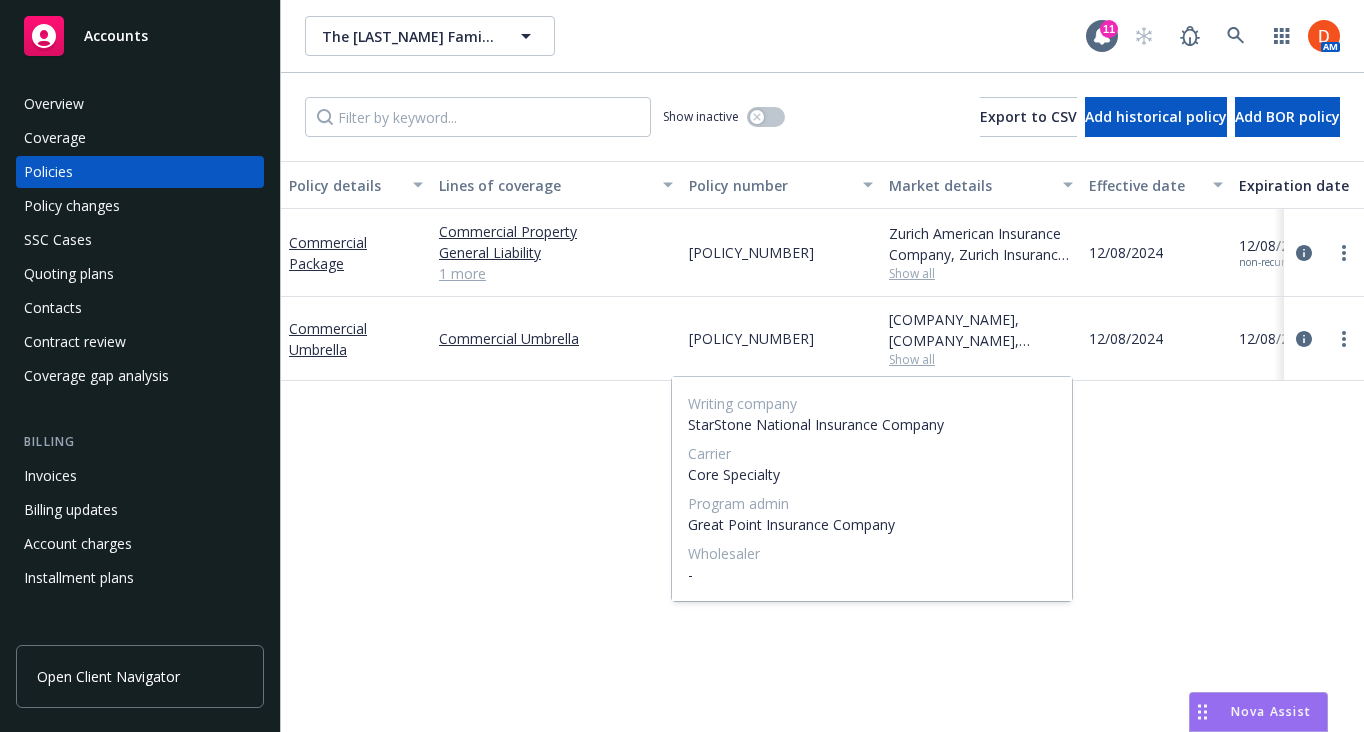 click on "[POLICY_NUMBER]" at bounding box center (751, 338) 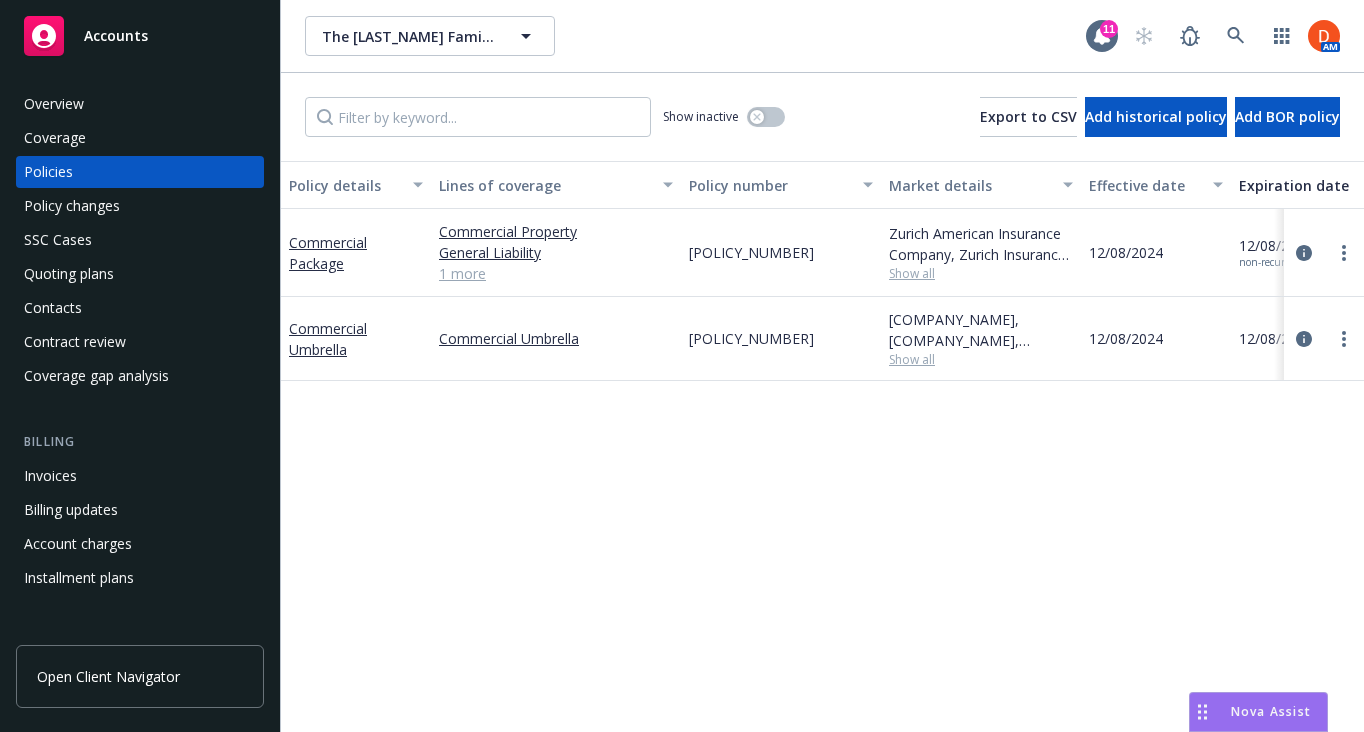 click on "[POLICY_NUMBER]" at bounding box center (751, 338) 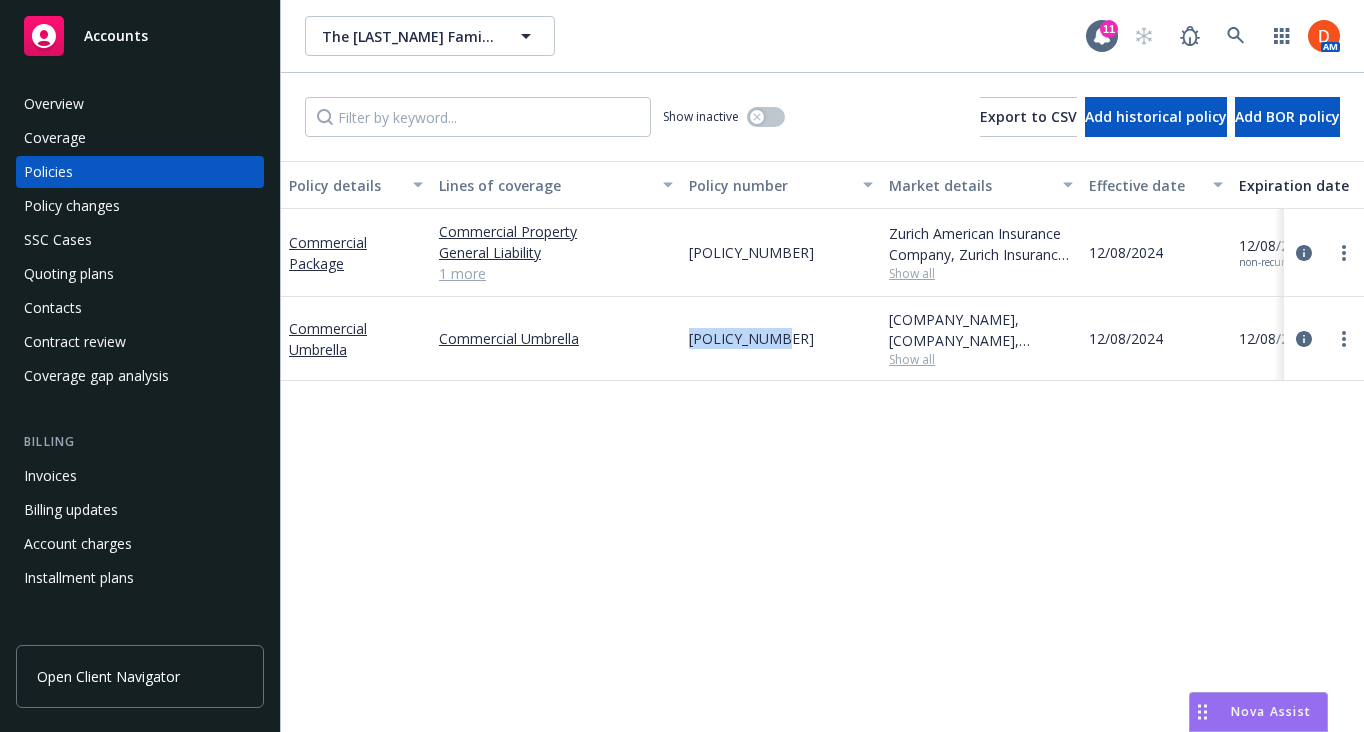 copy on "[POLICY_NUMBER]" 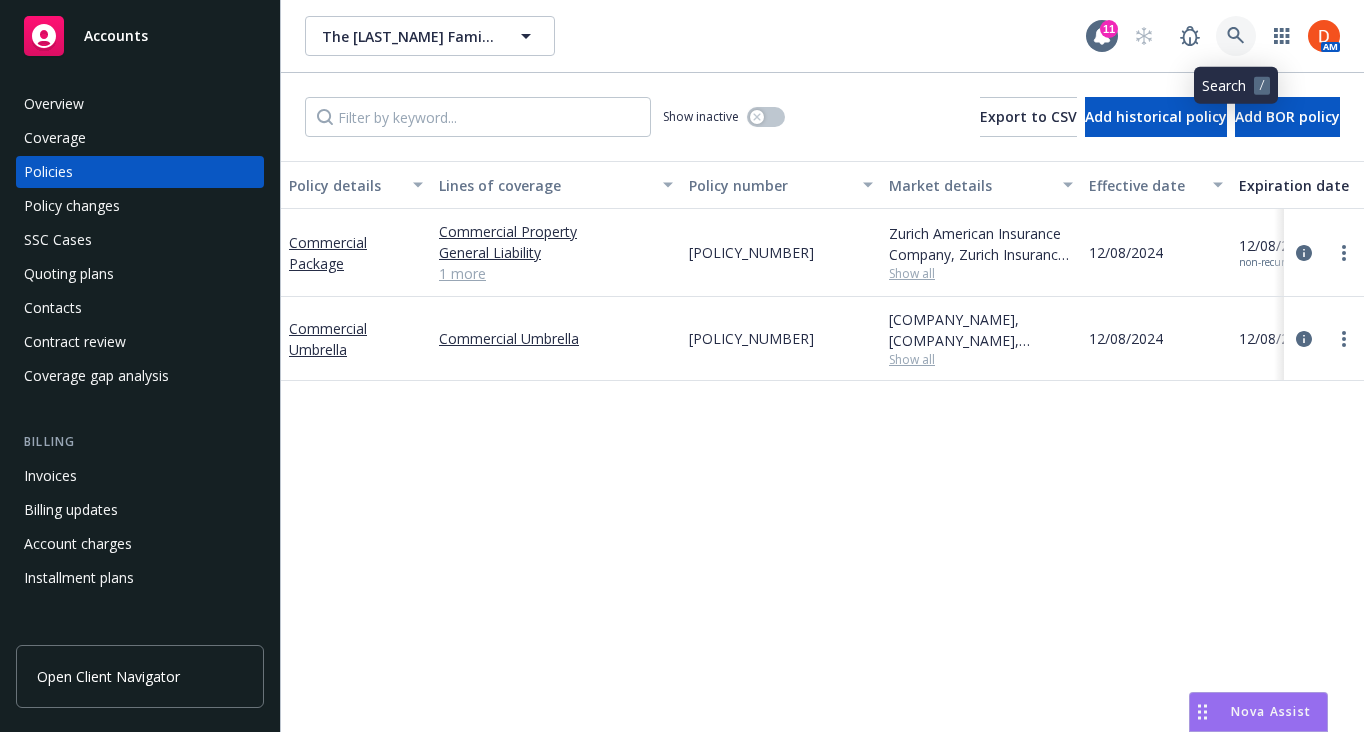 click 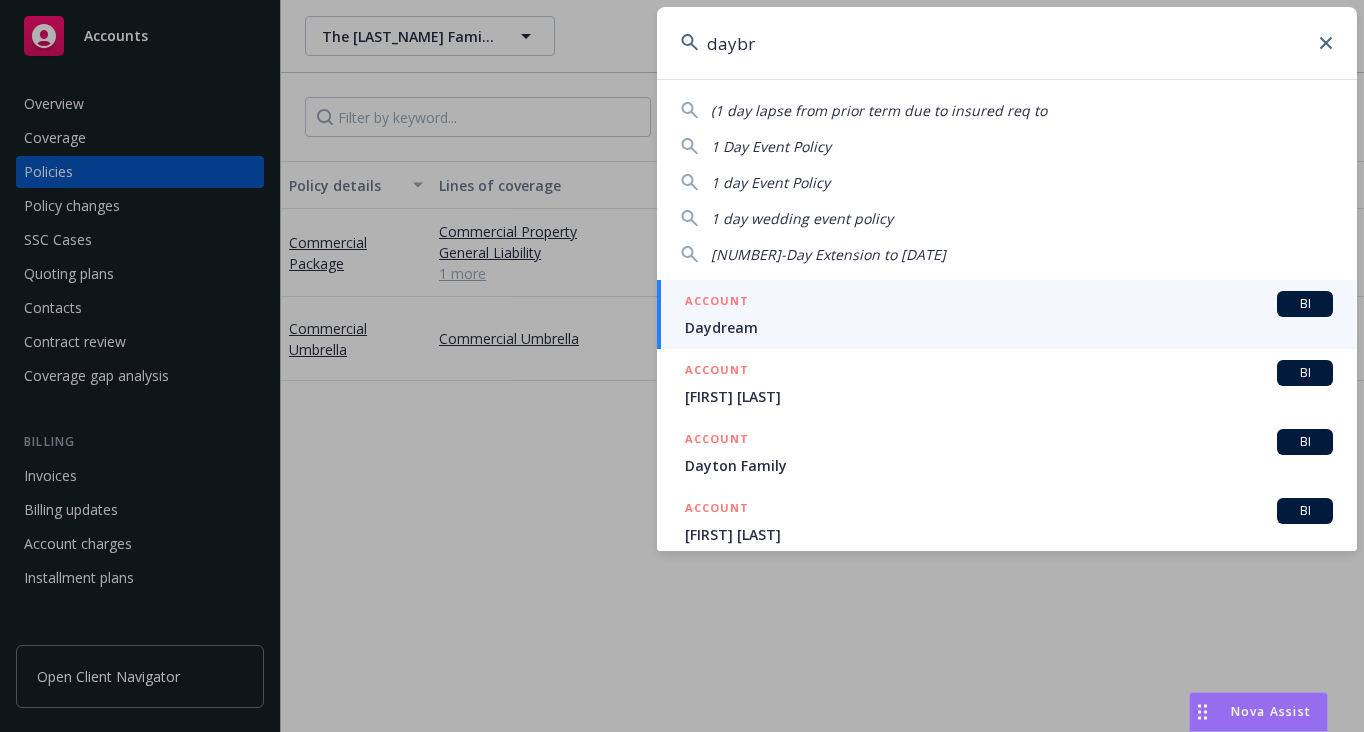 type on "daybre" 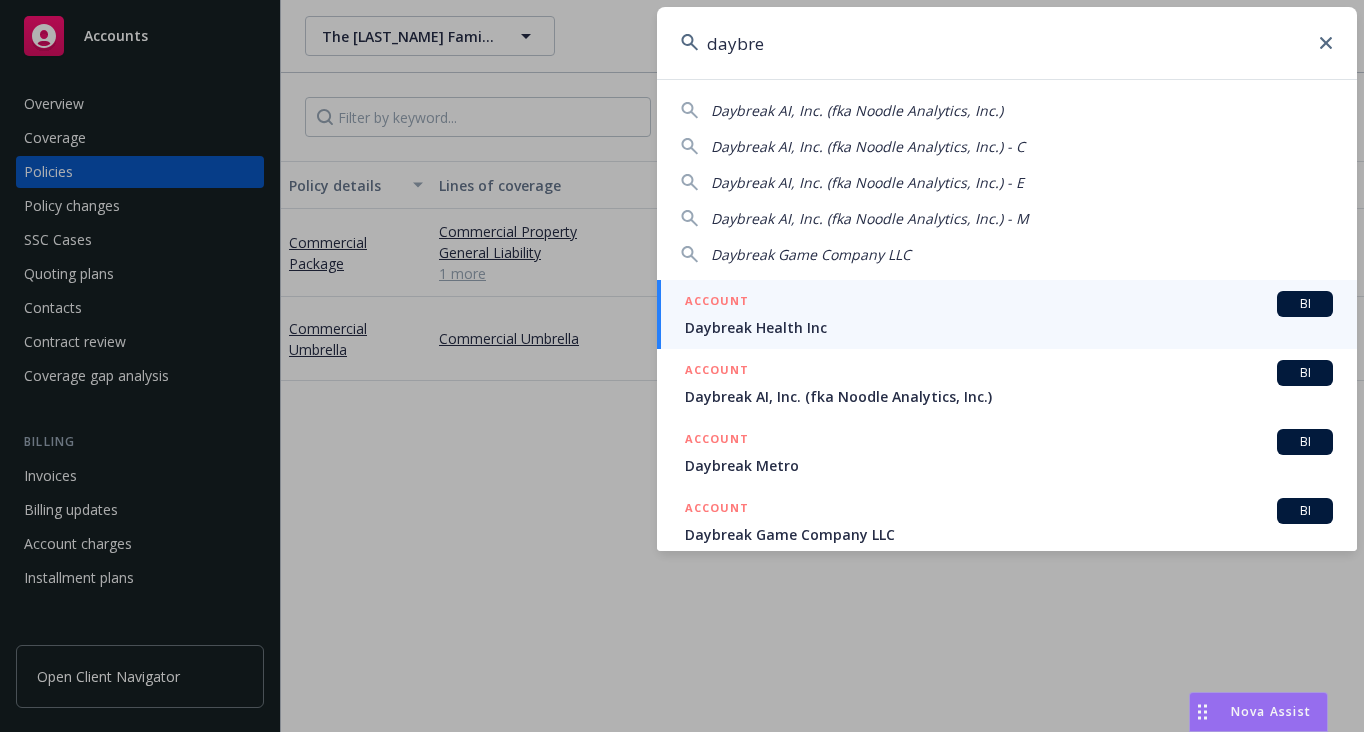 click on "Daybreak Health Inc" at bounding box center (1009, 327) 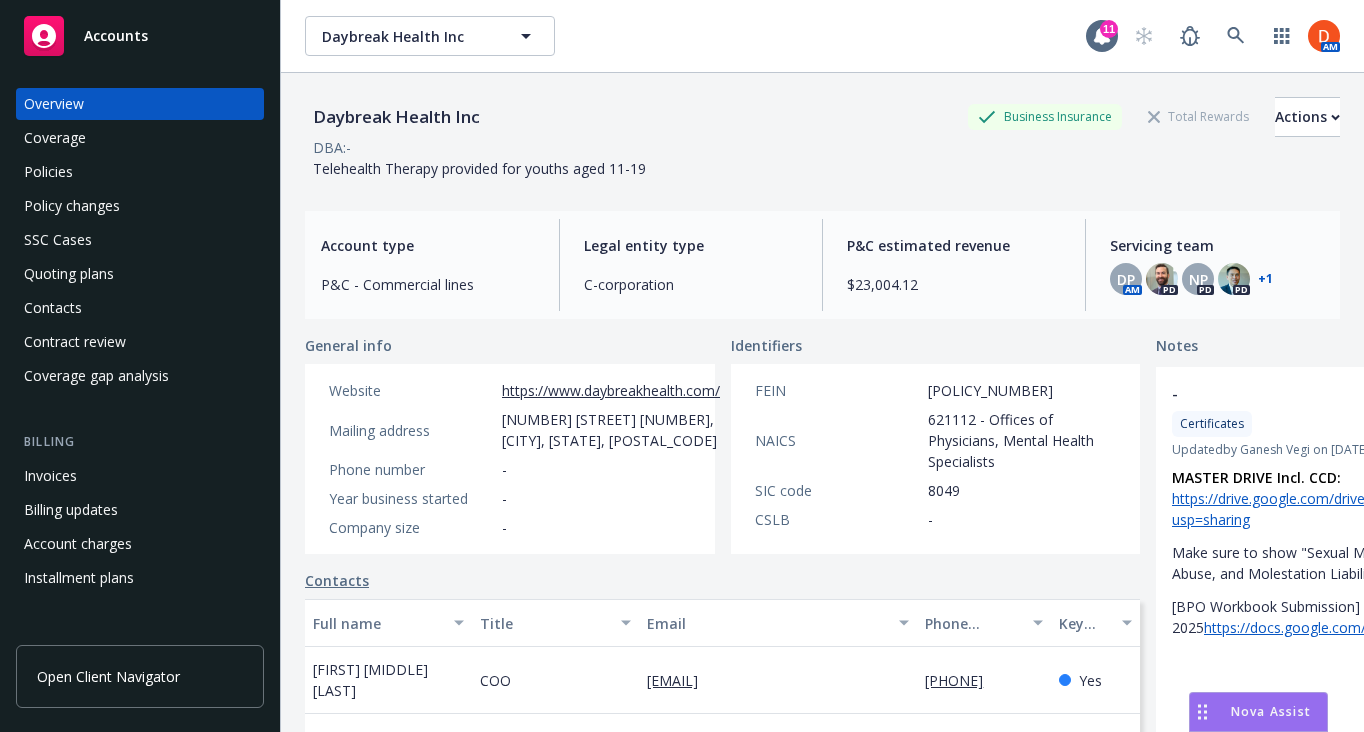 click on "Policies" at bounding box center [140, 172] 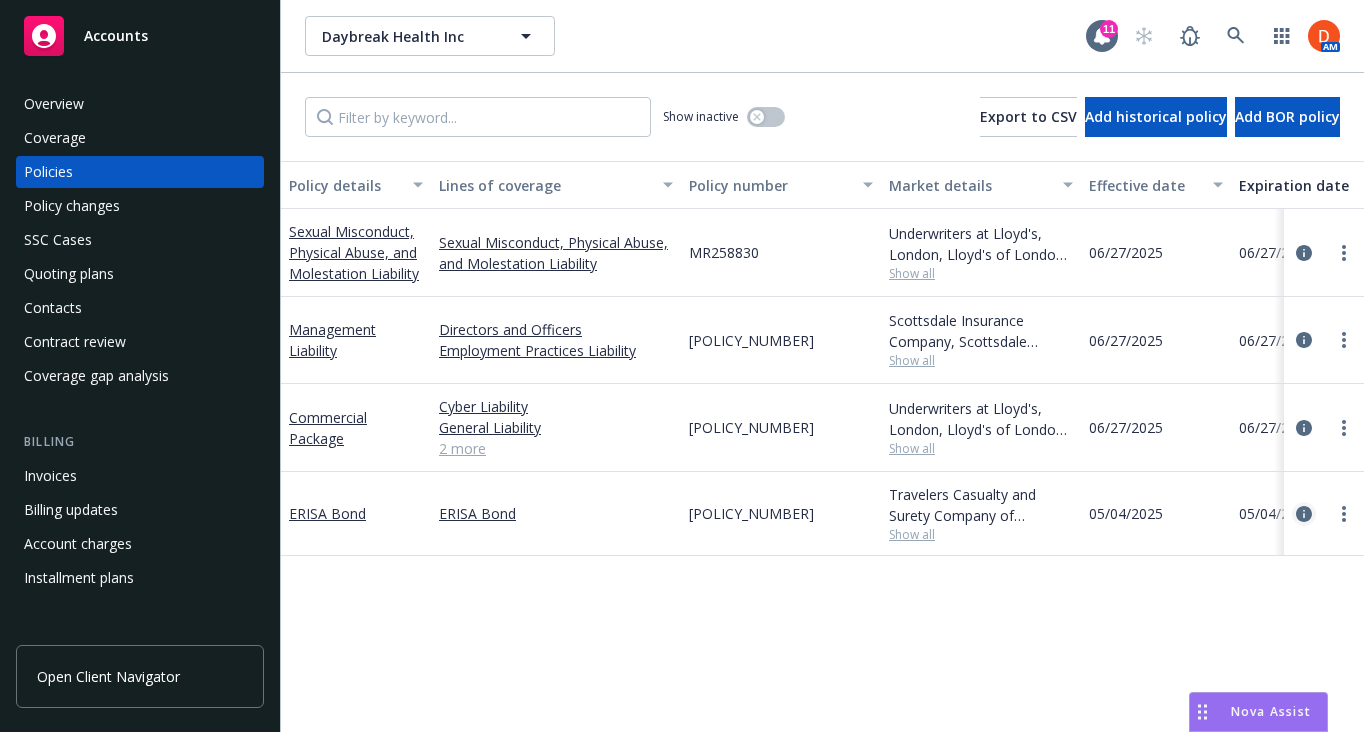 click 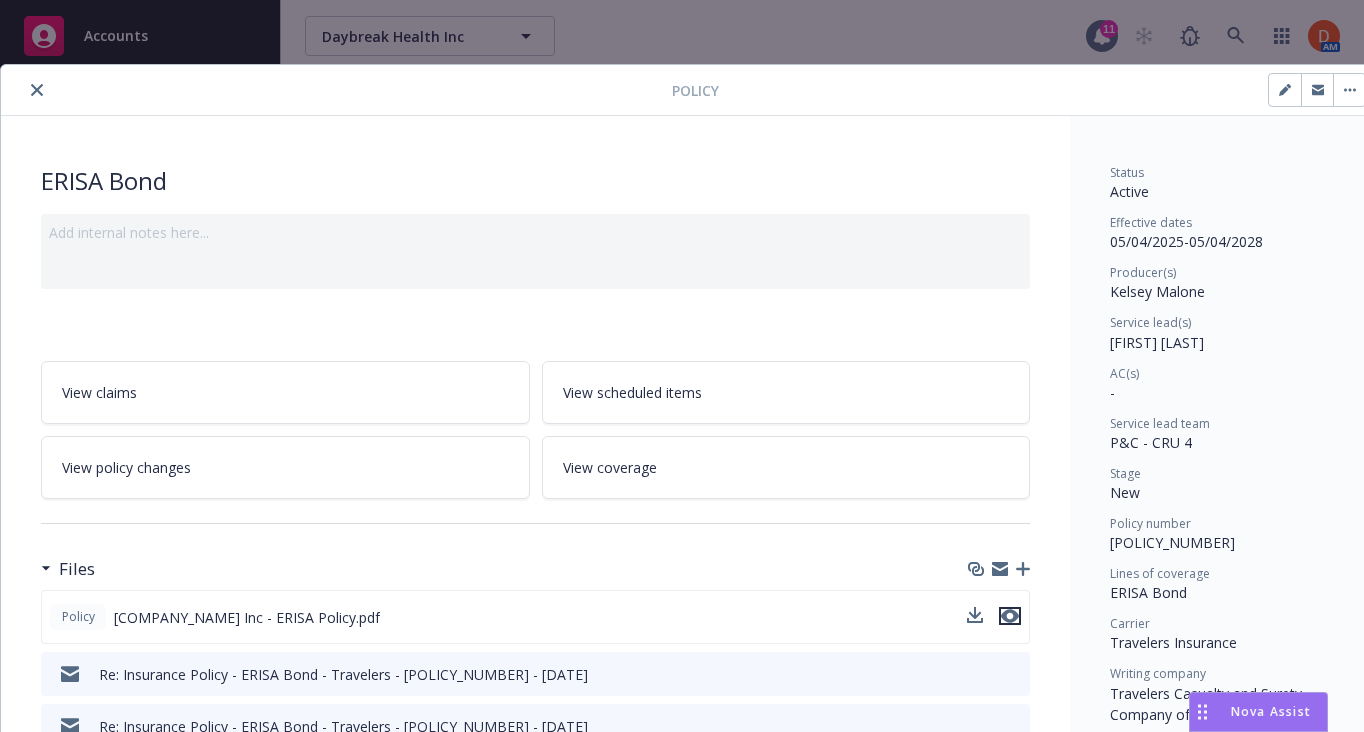 click 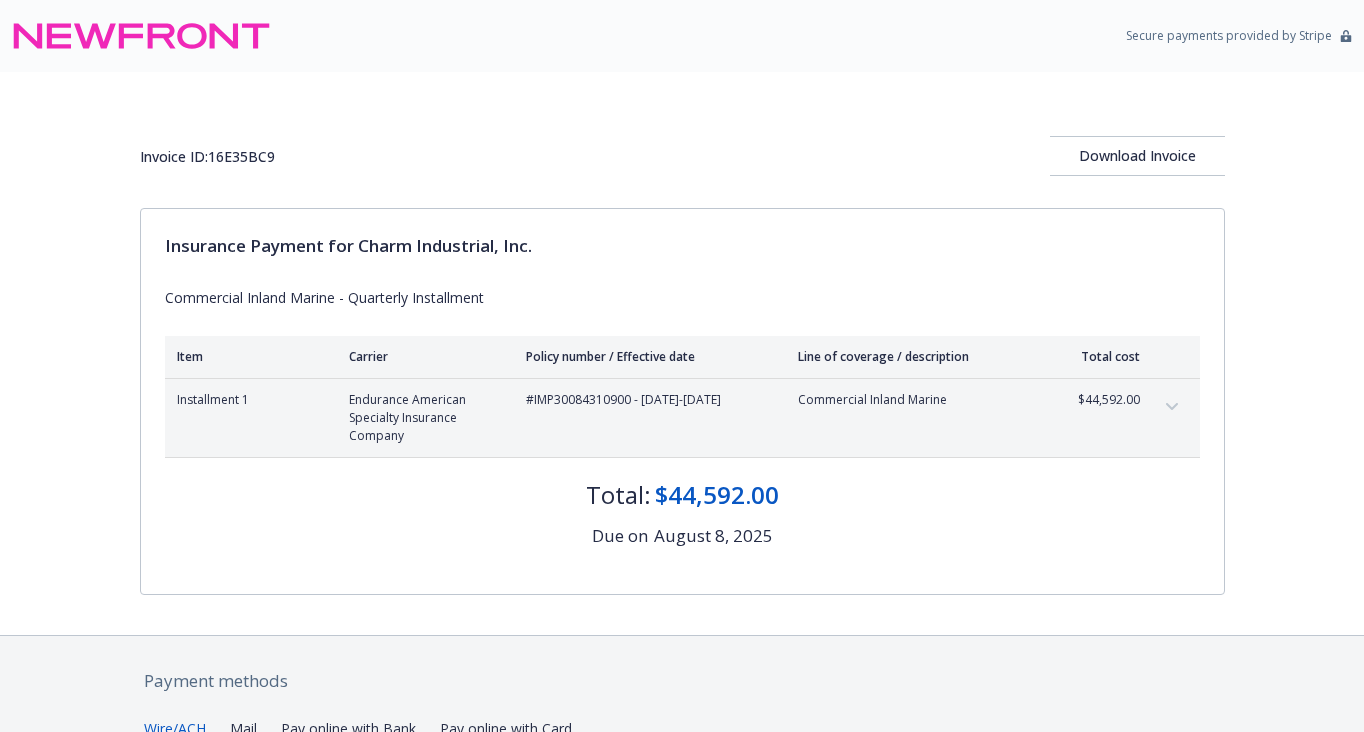 scroll, scrollTop: 0, scrollLeft: 0, axis: both 